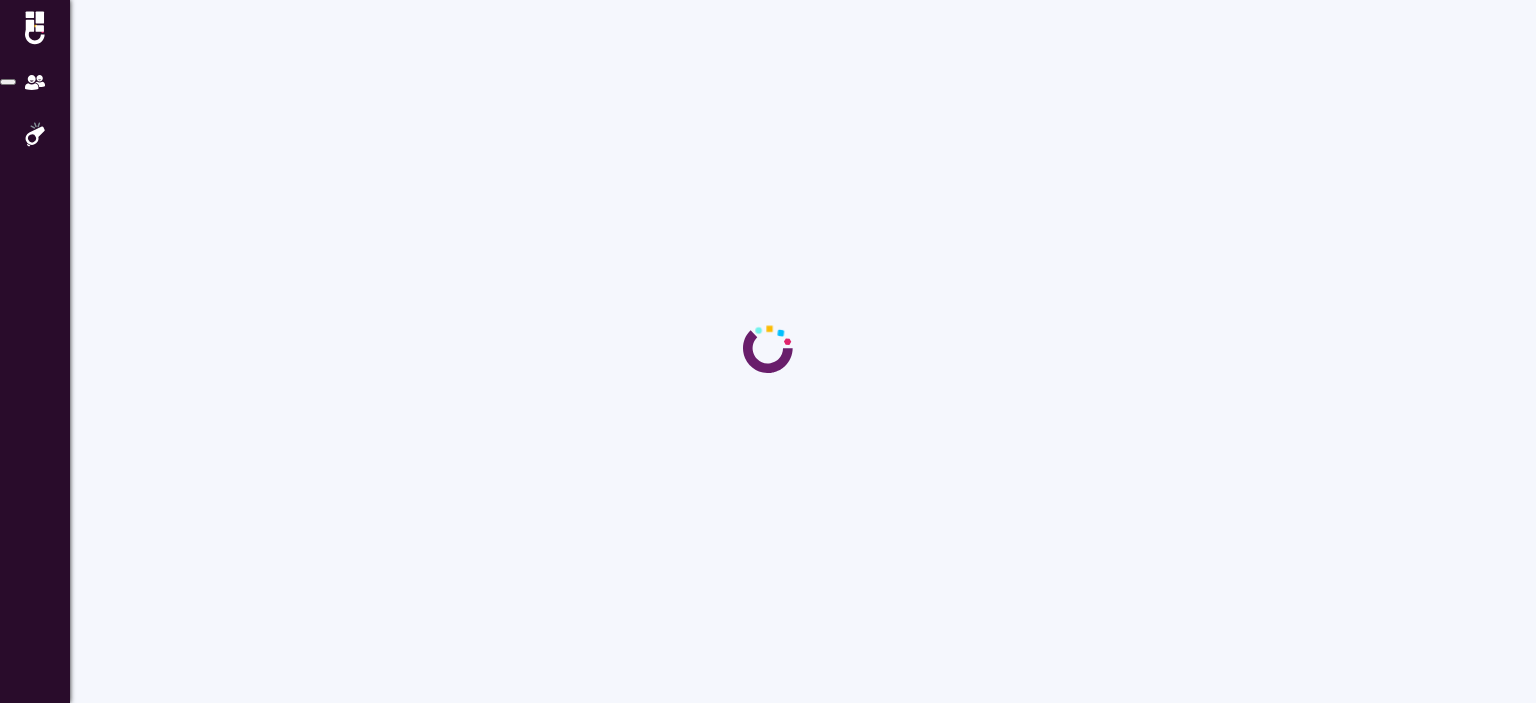 scroll, scrollTop: 0, scrollLeft: 0, axis: both 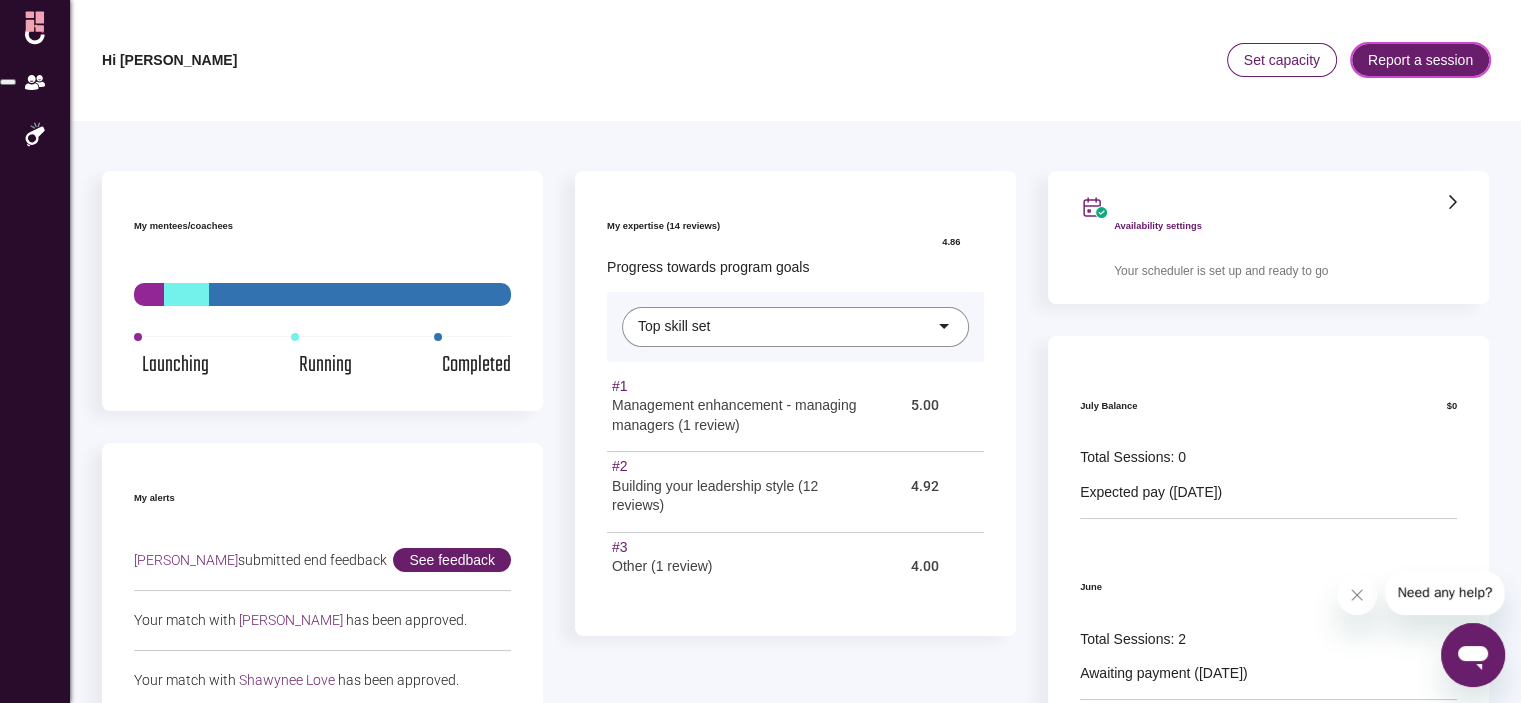click on "Report a session" 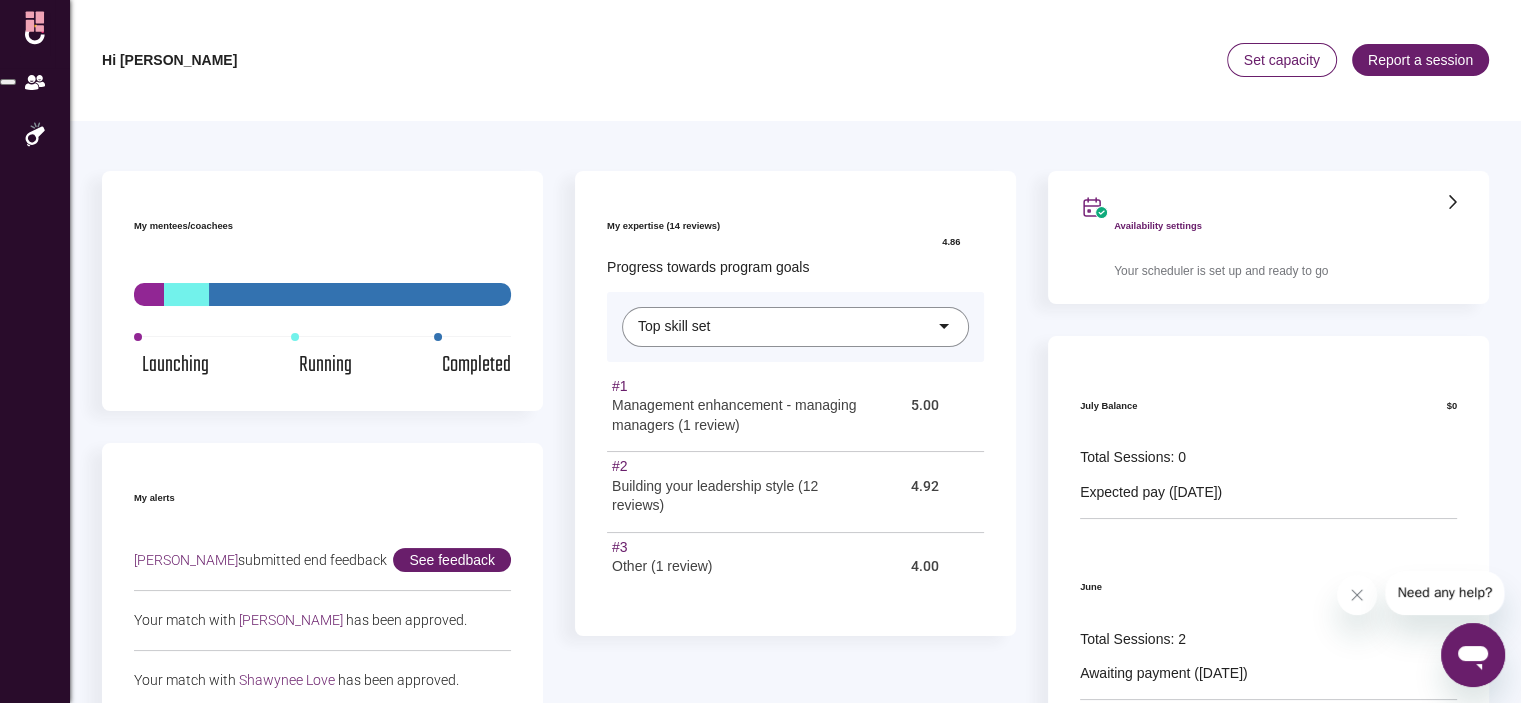 click at bounding box center (369, 1108) 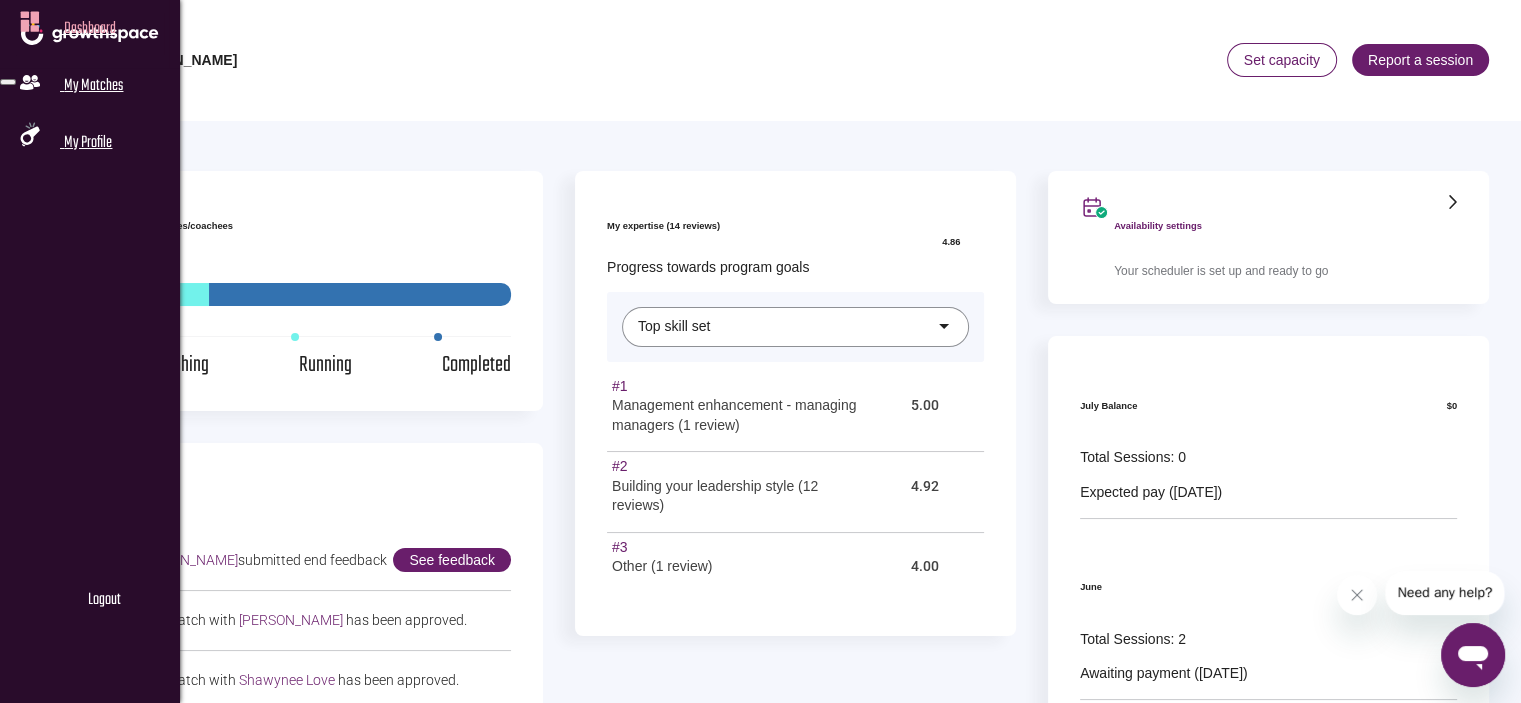 click at bounding box center (30, 84) 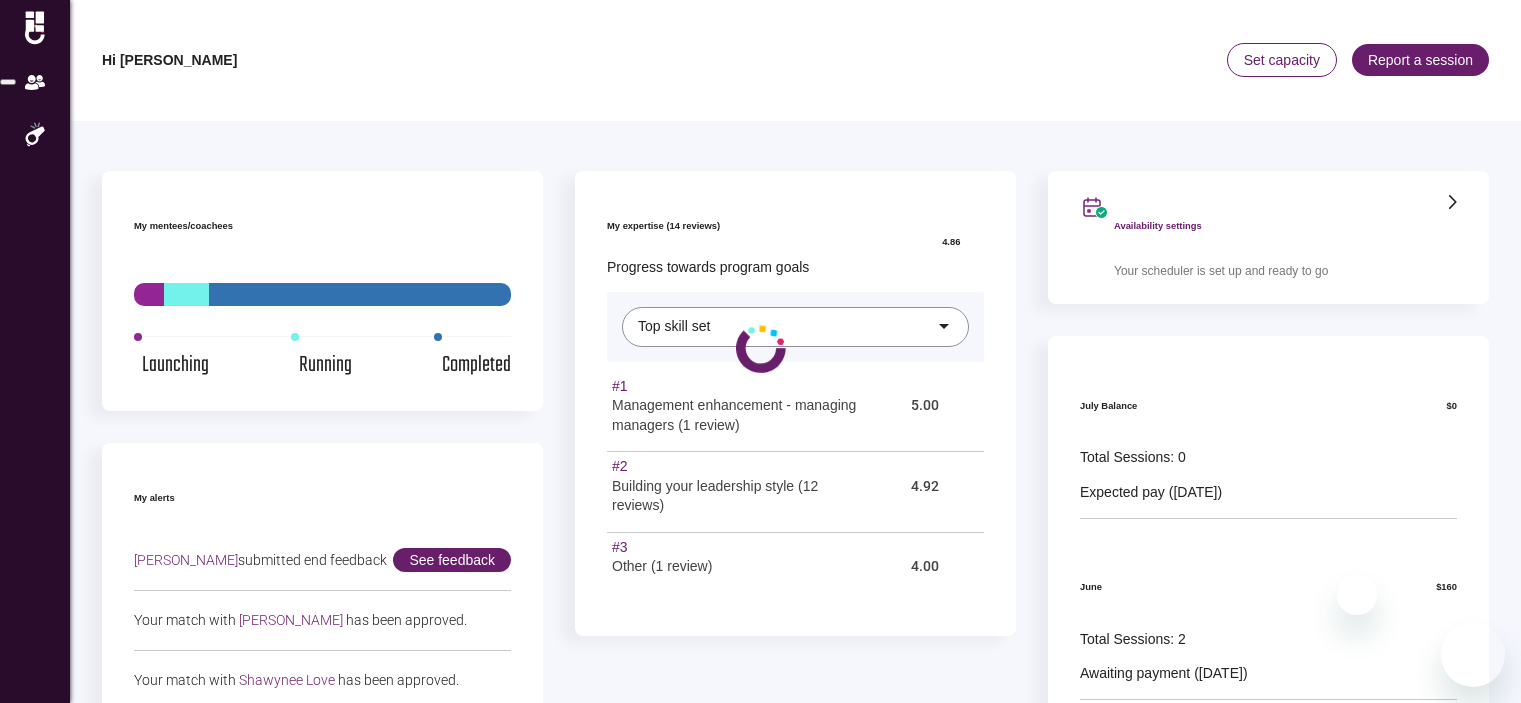 scroll, scrollTop: 0, scrollLeft: 0, axis: both 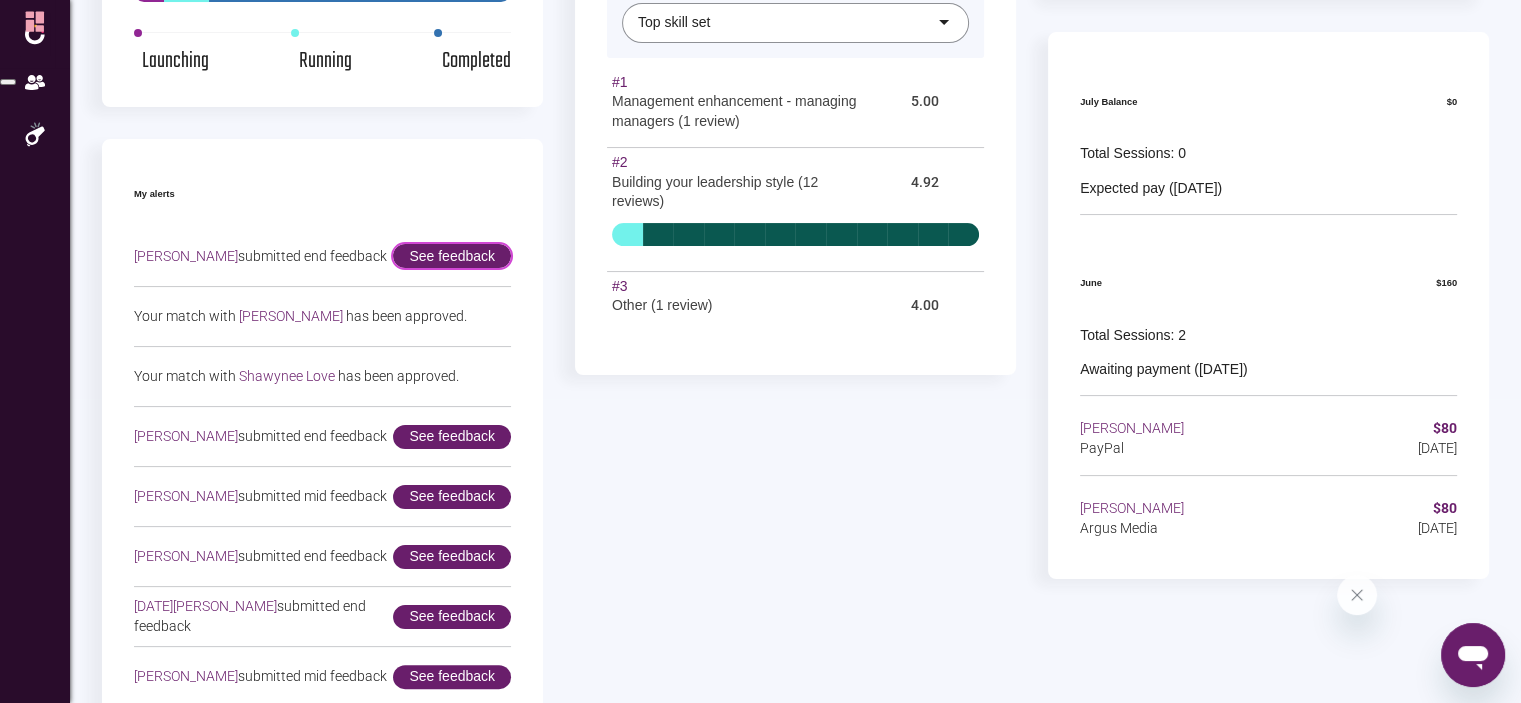 click on "See feedback" 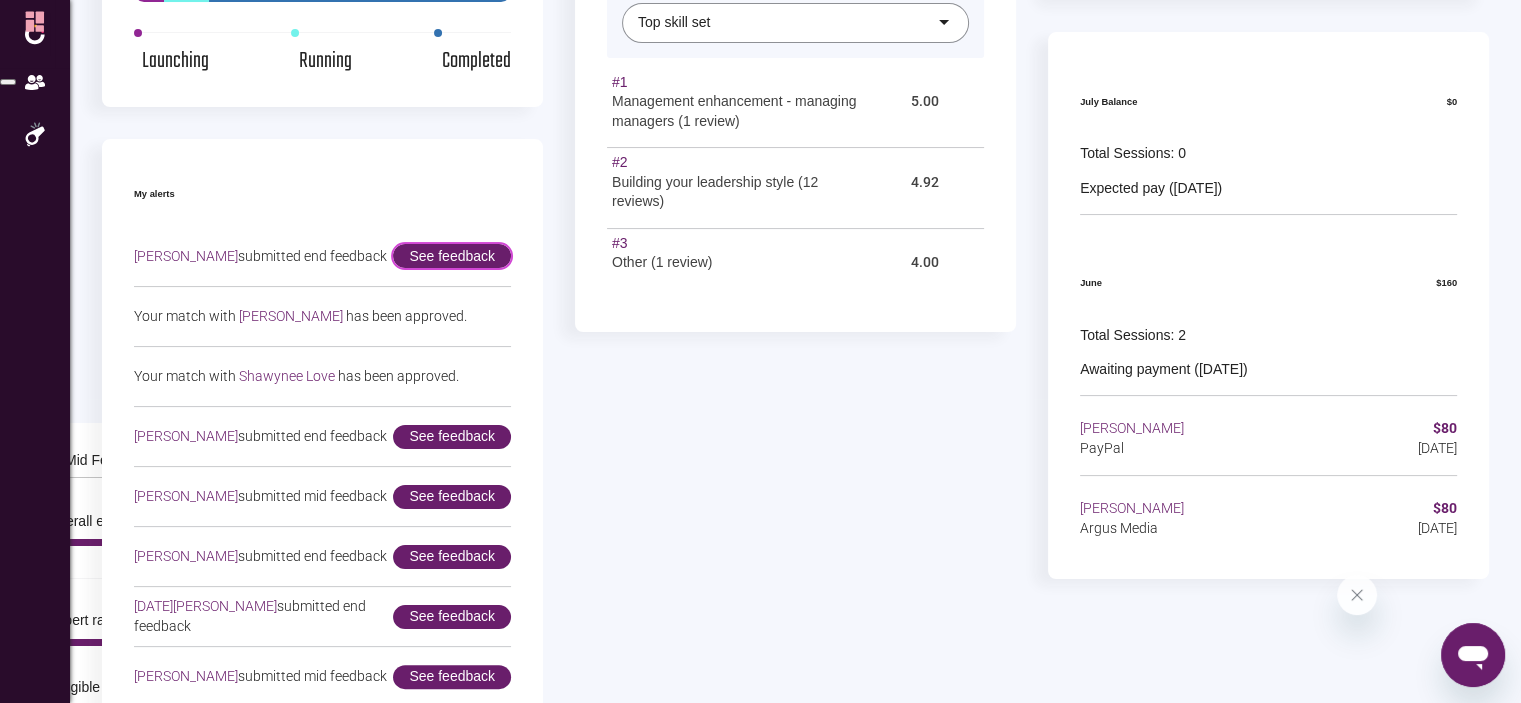 scroll, scrollTop: 0, scrollLeft: 0, axis: both 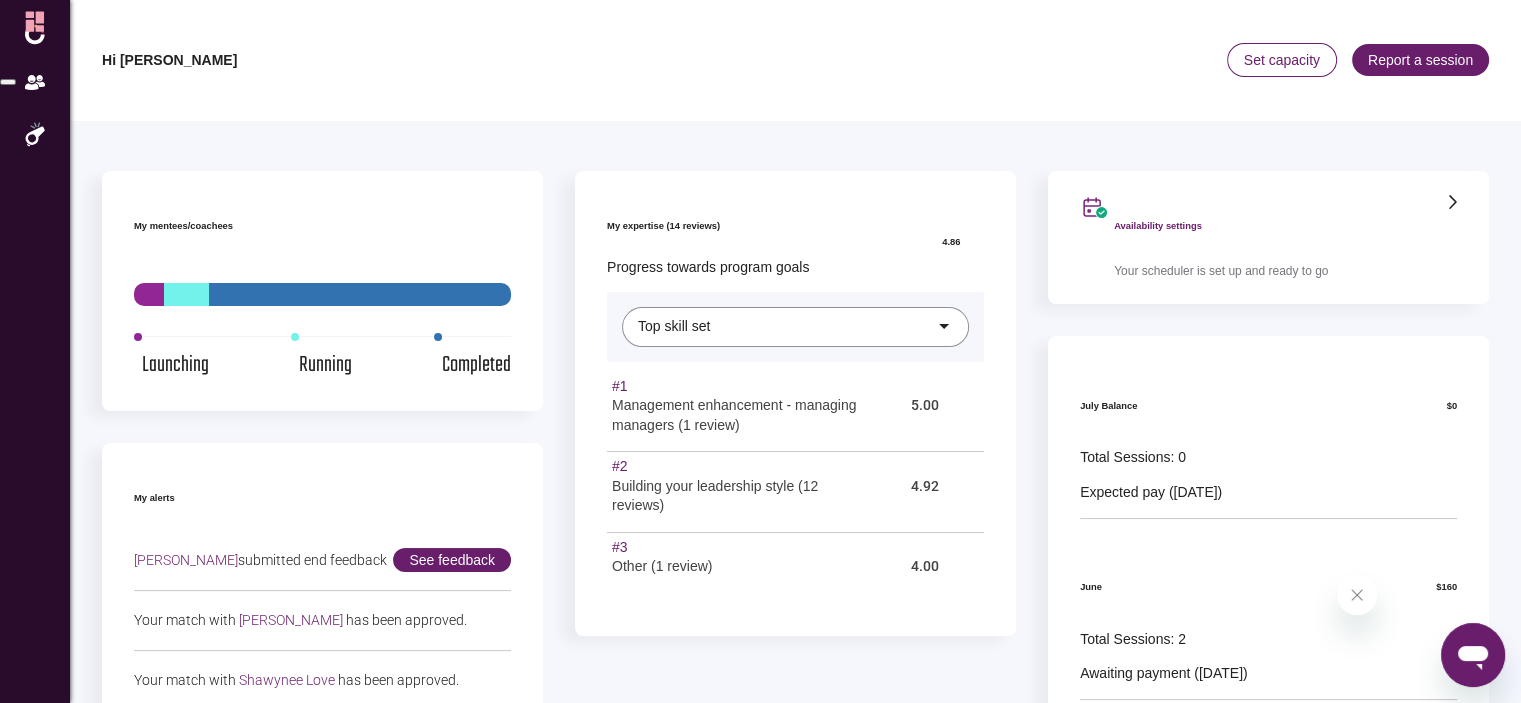 click 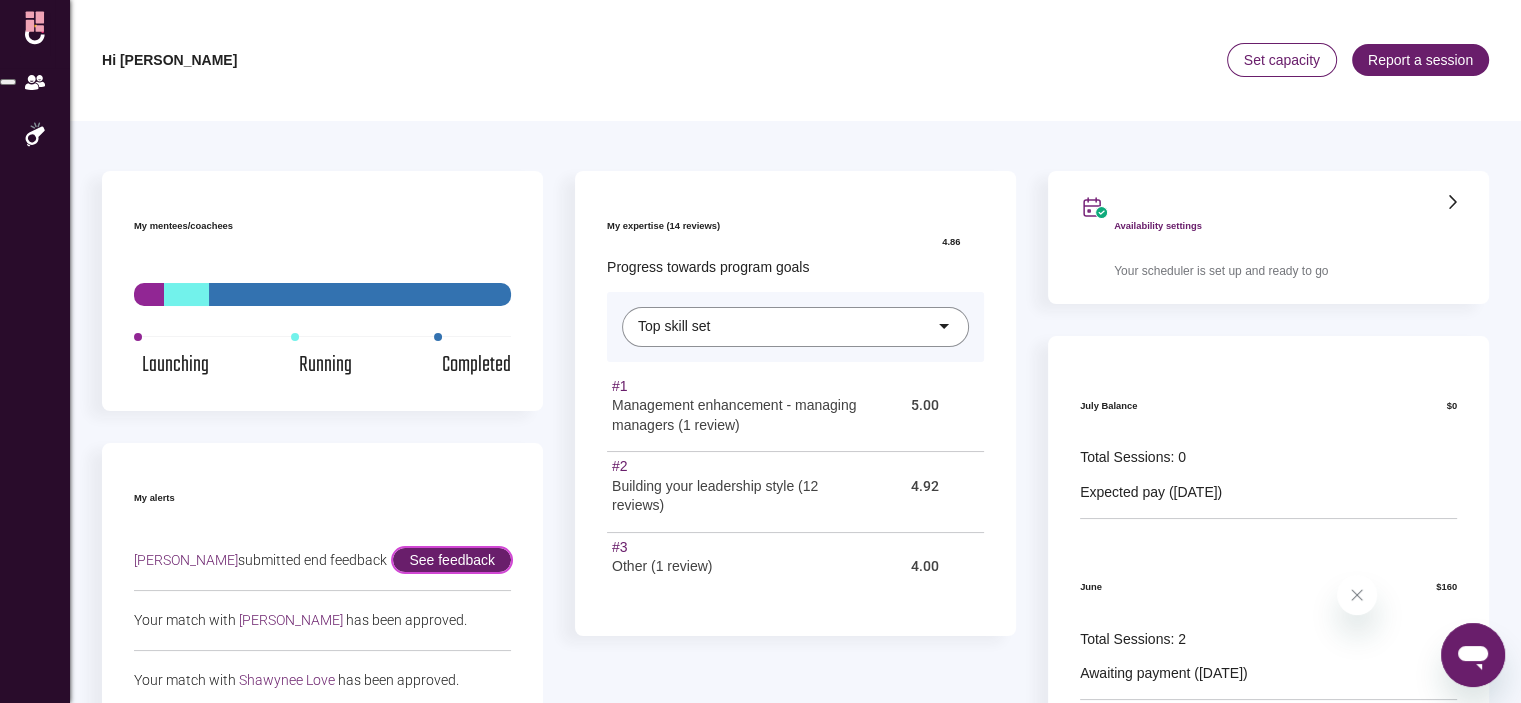 scroll, scrollTop: 304, scrollLeft: 0, axis: vertical 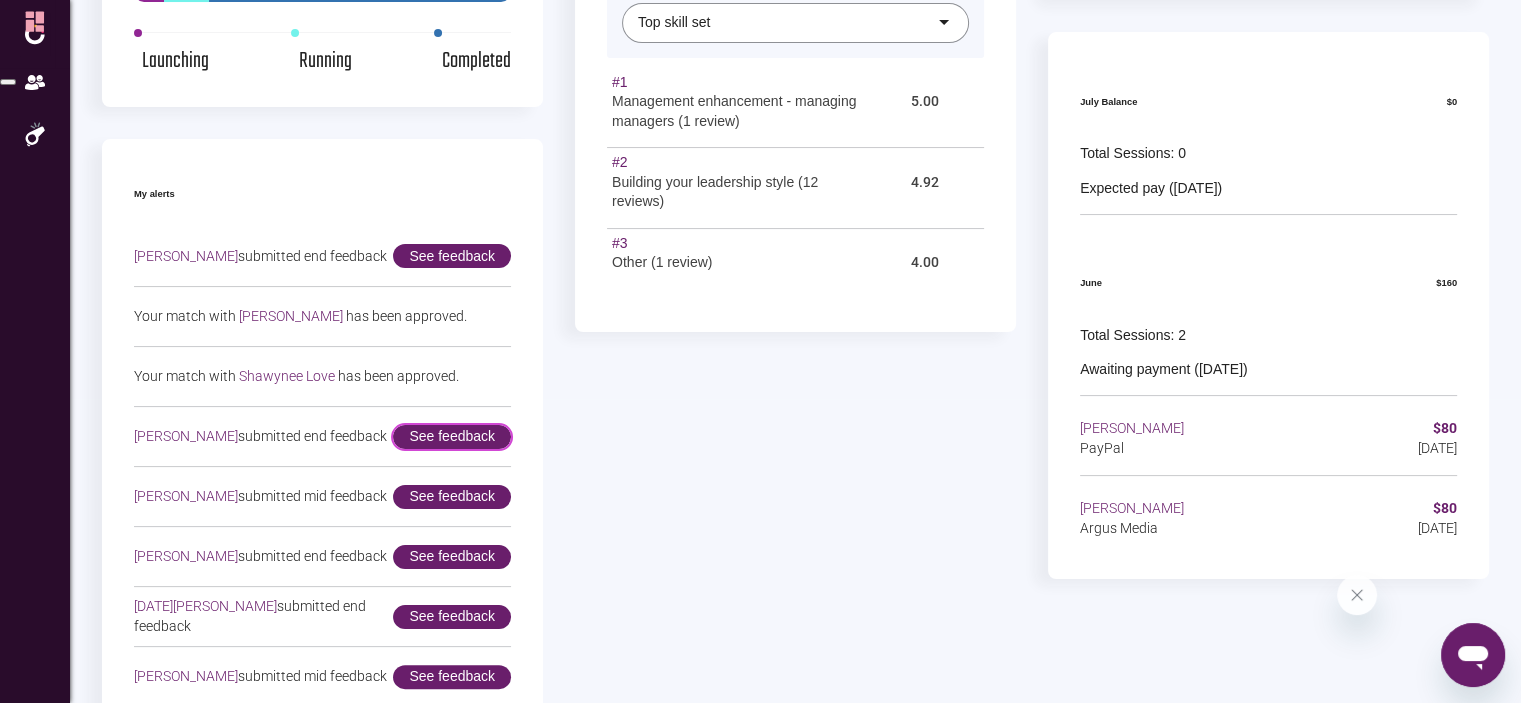 click on "See feedback" 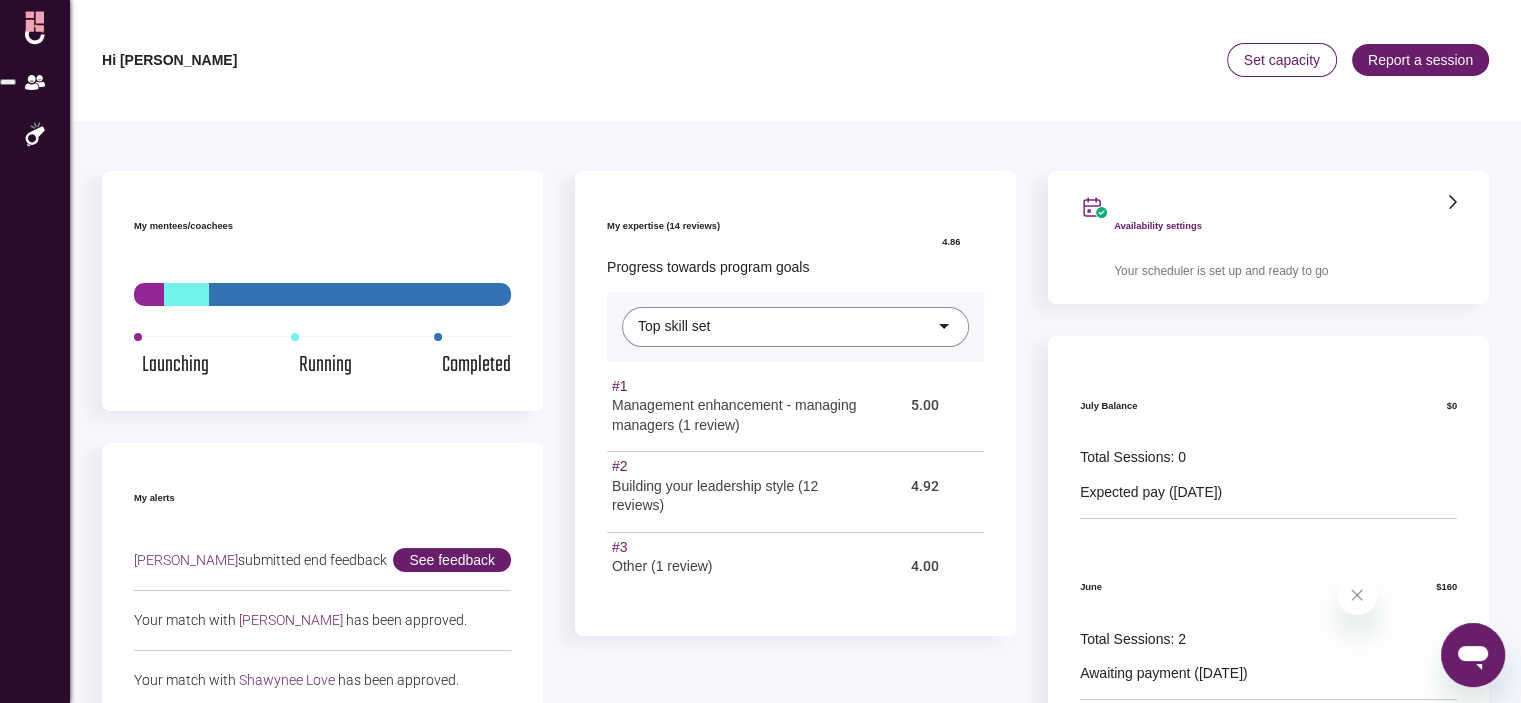 scroll, scrollTop: 0, scrollLeft: 0, axis: both 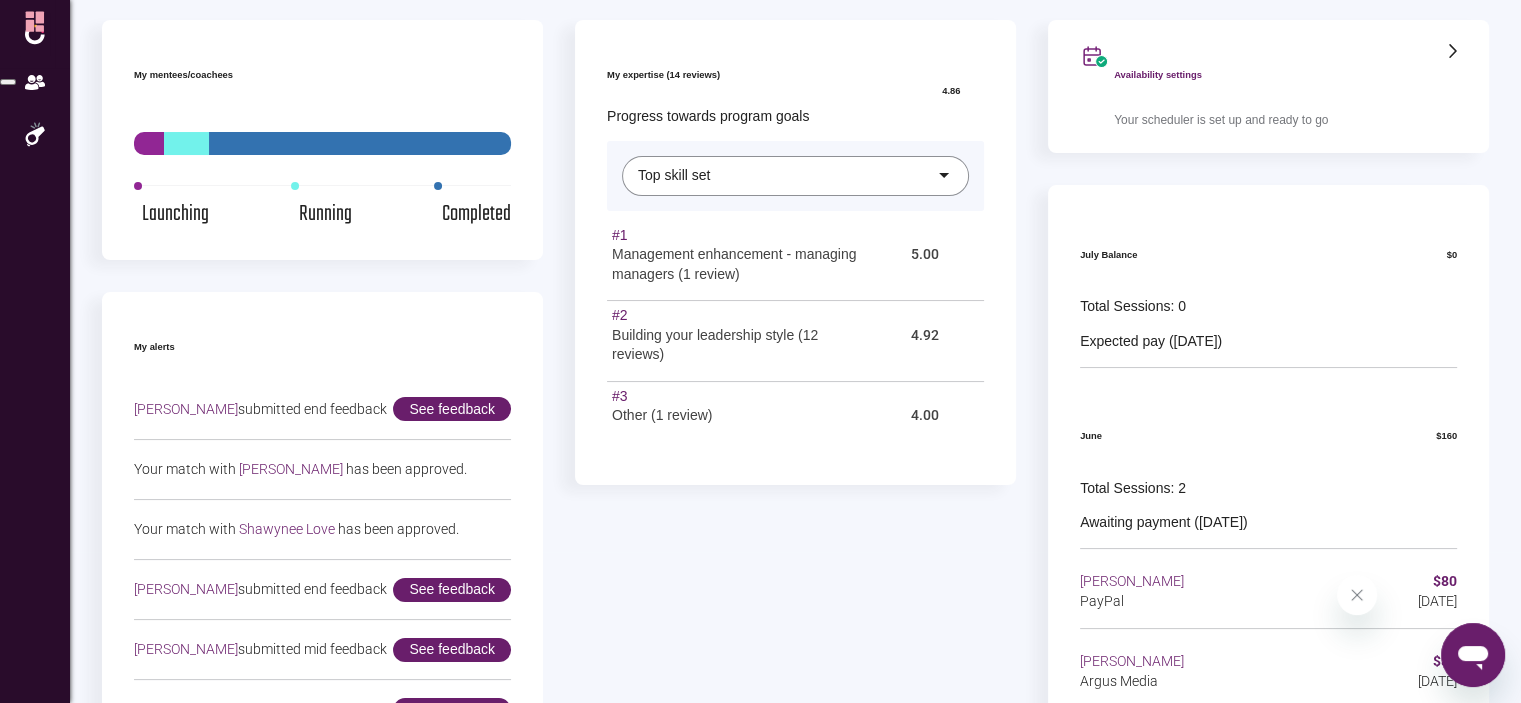 click on "Other (1
review)" 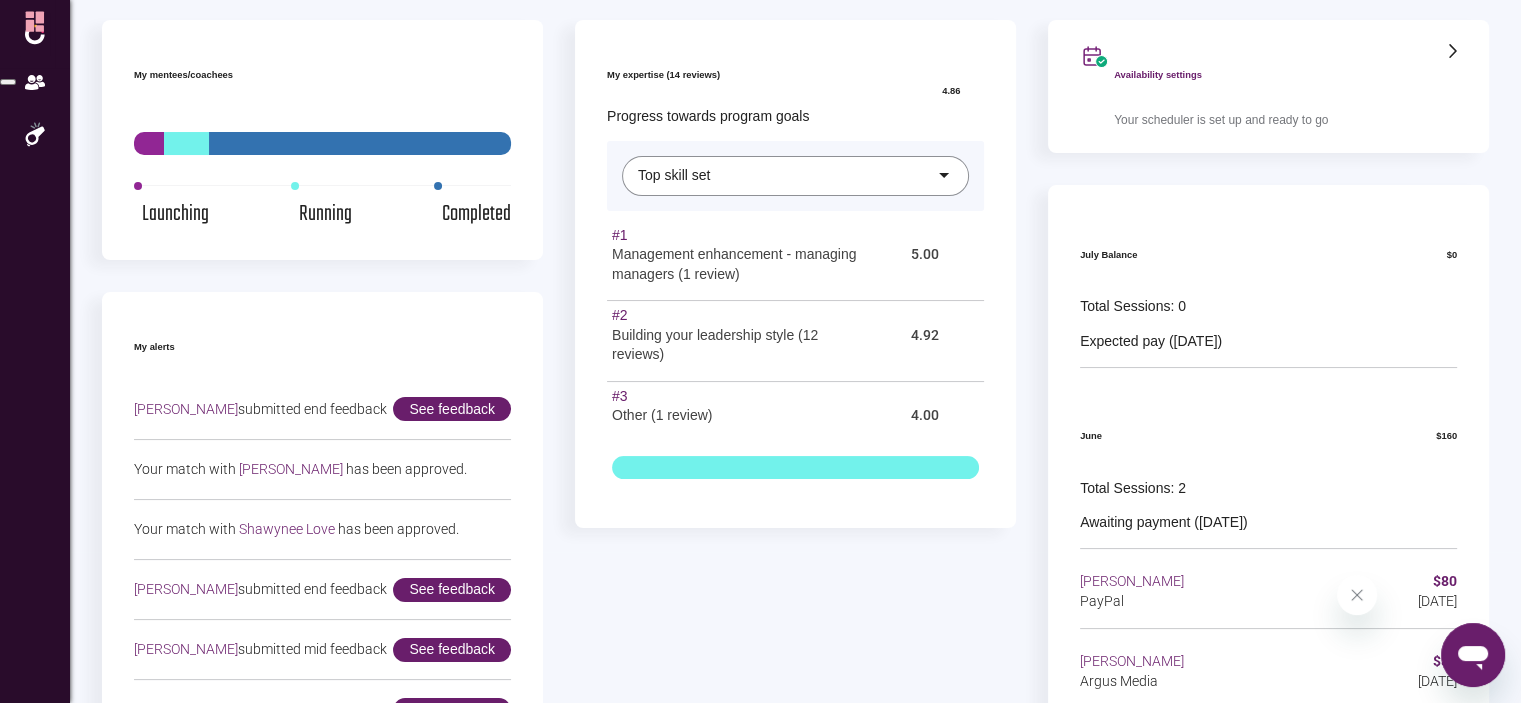 click on "Other (1
review)" 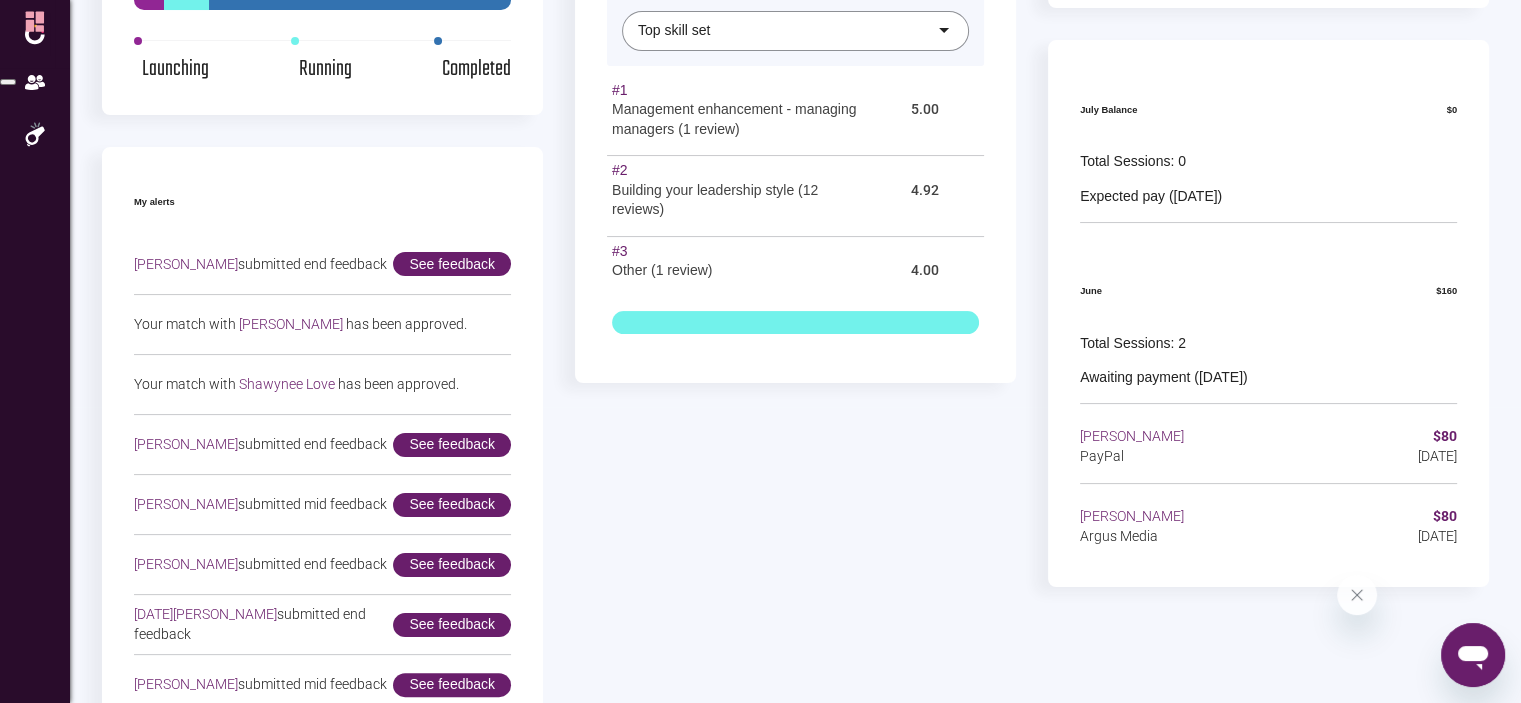 scroll, scrollTop: 298, scrollLeft: 0, axis: vertical 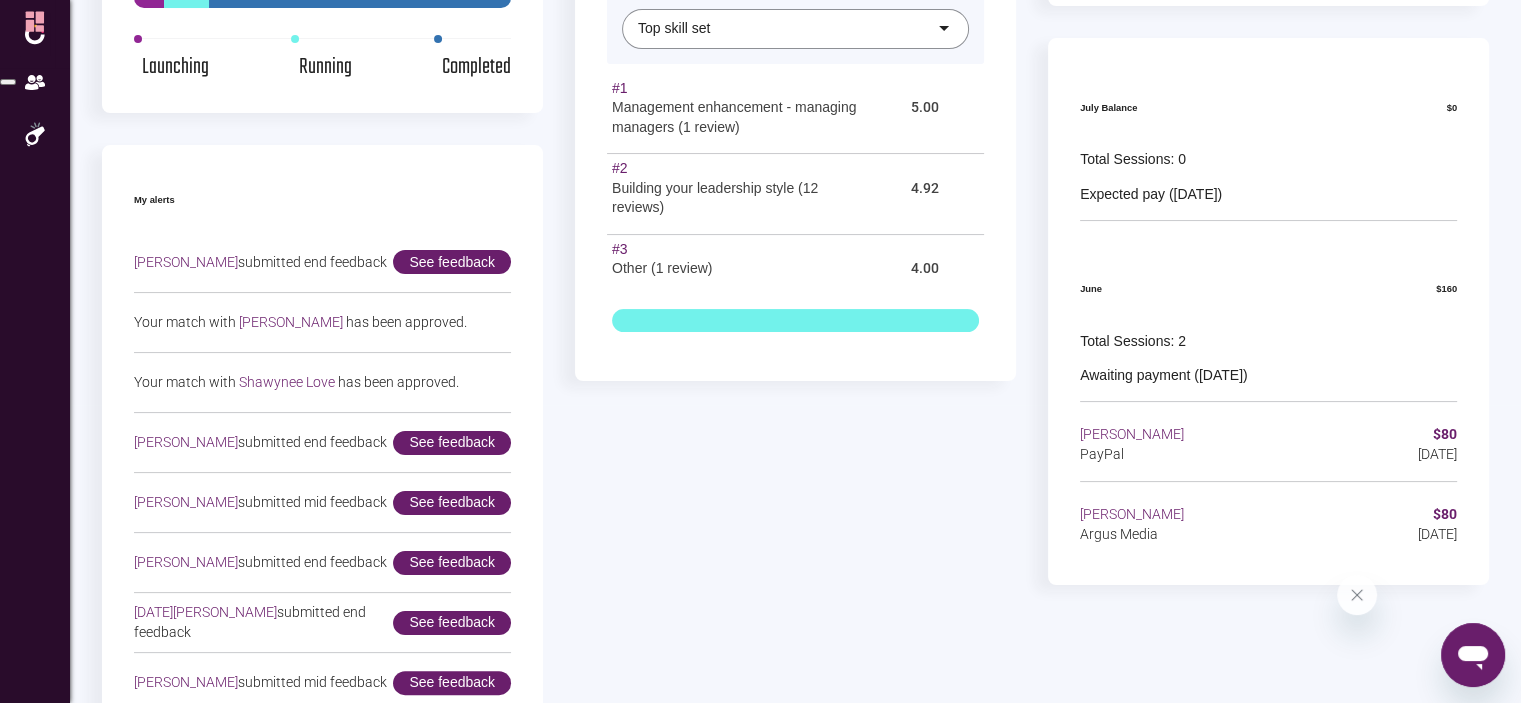 click 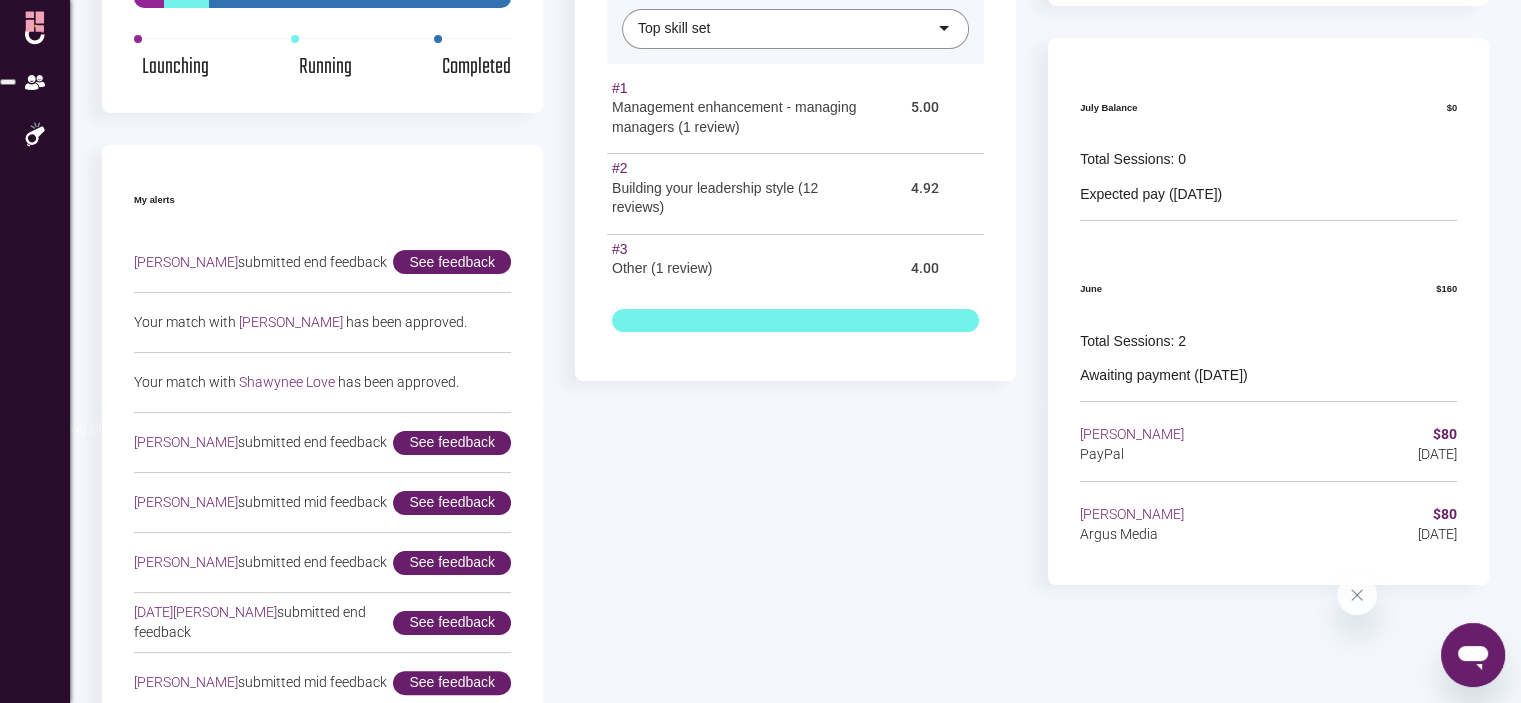 click 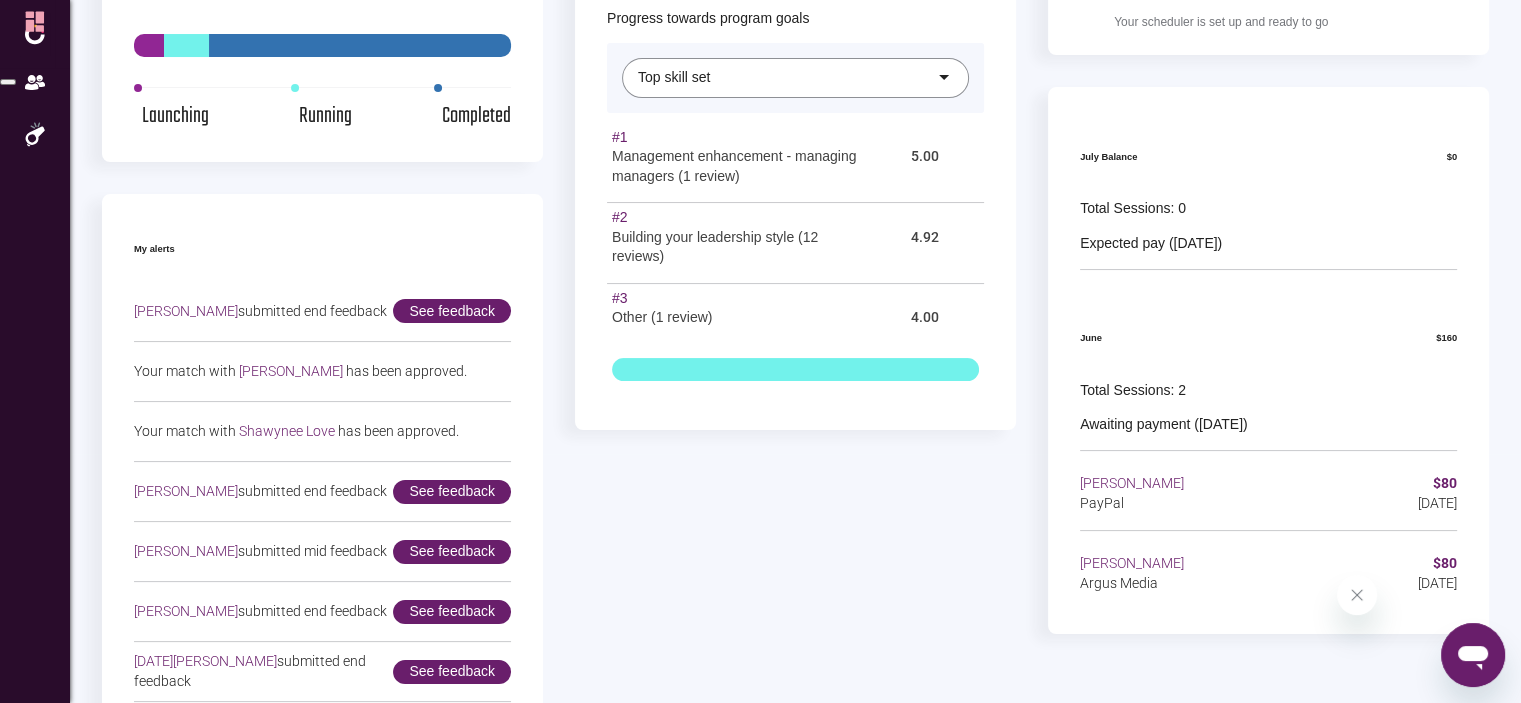 scroll, scrollTop: 135, scrollLeft: 0, axis: vertical 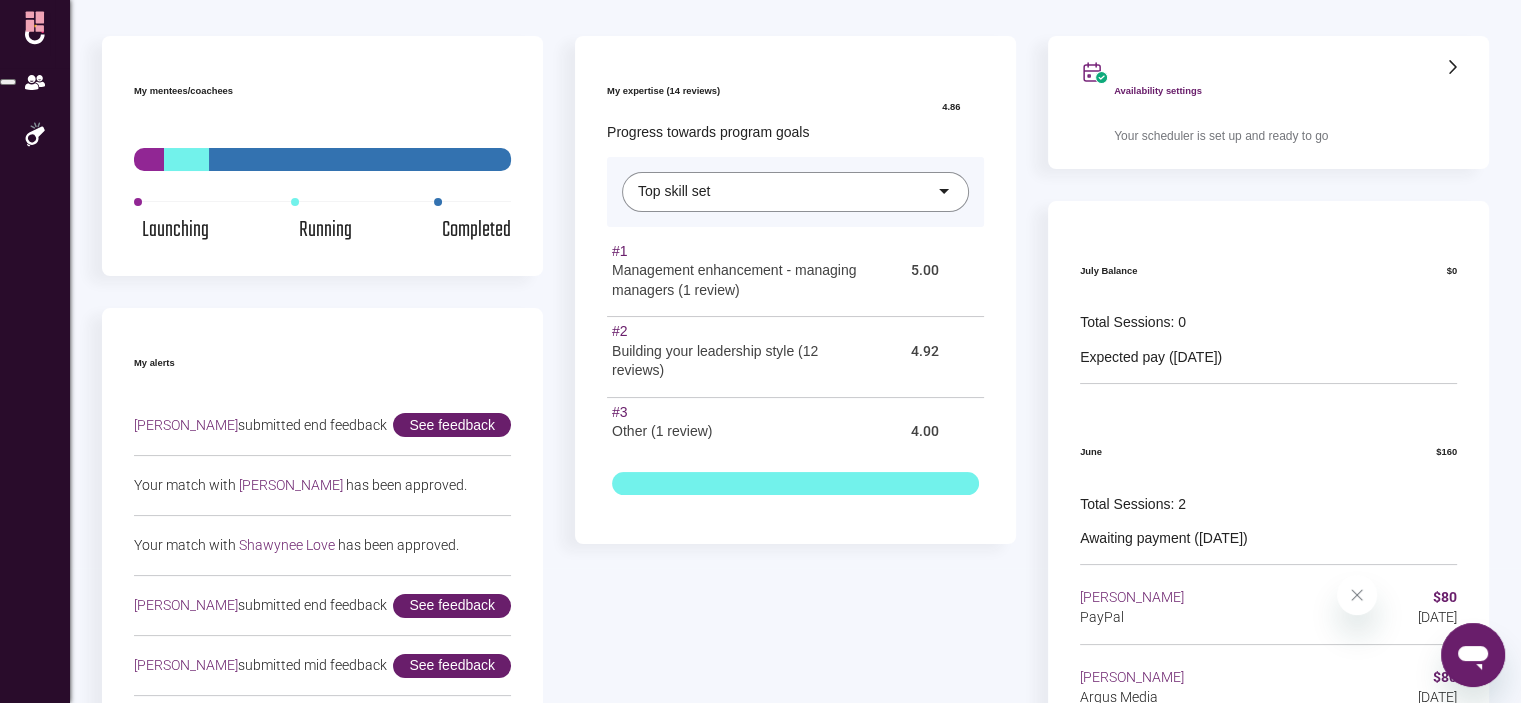 click on "Building your leadership style (12
reviews)" 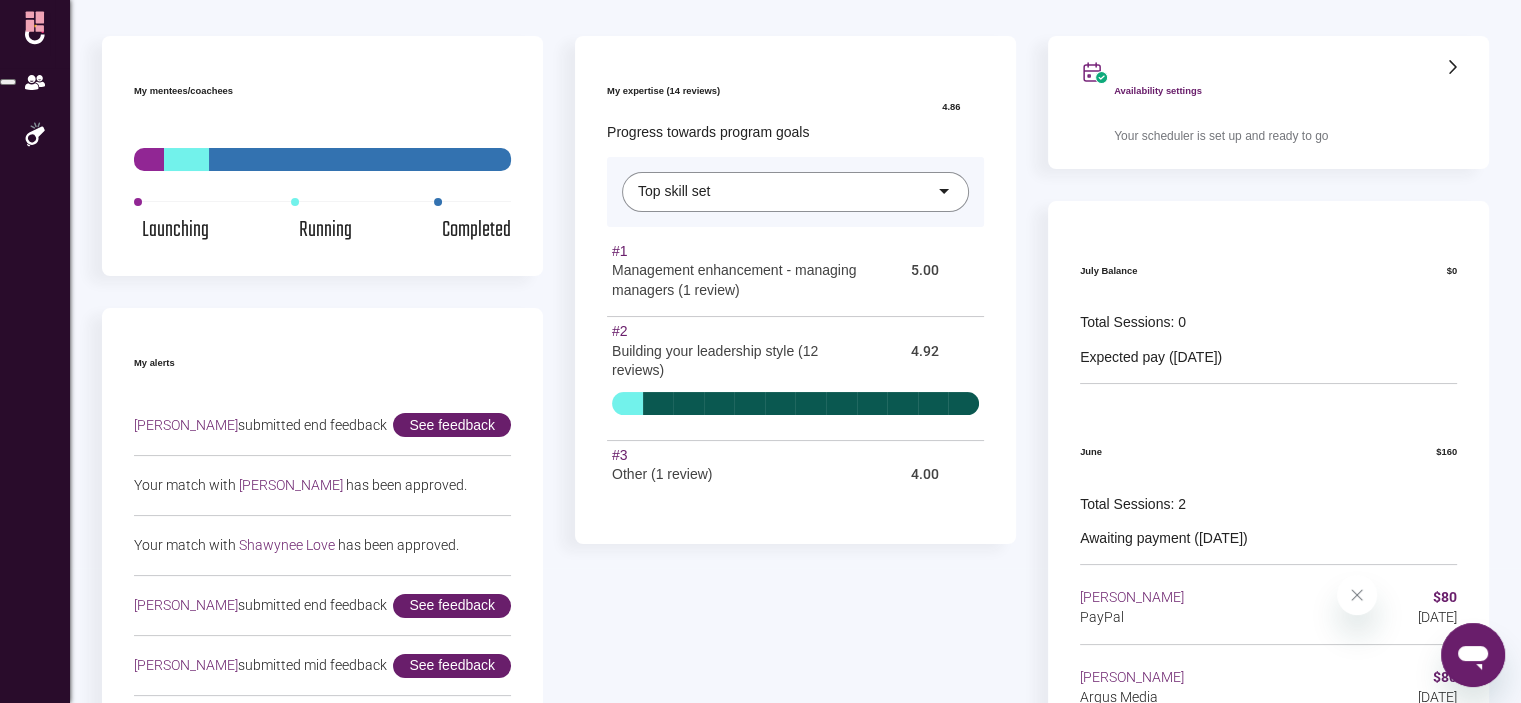 click on "Management enhancement - managing managers (1
review)" 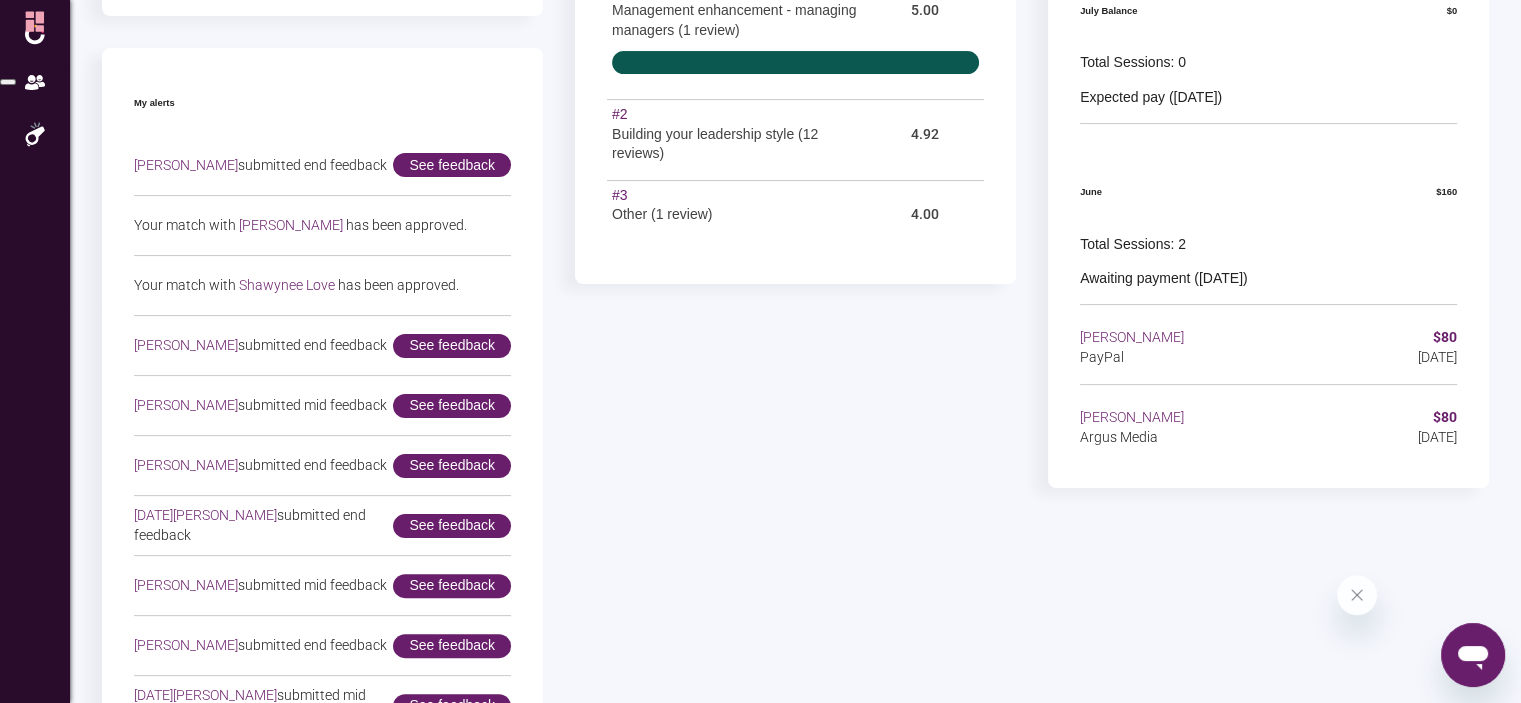 scroll, scrollTop: 397, scrollLeft: 0, axis: vertical 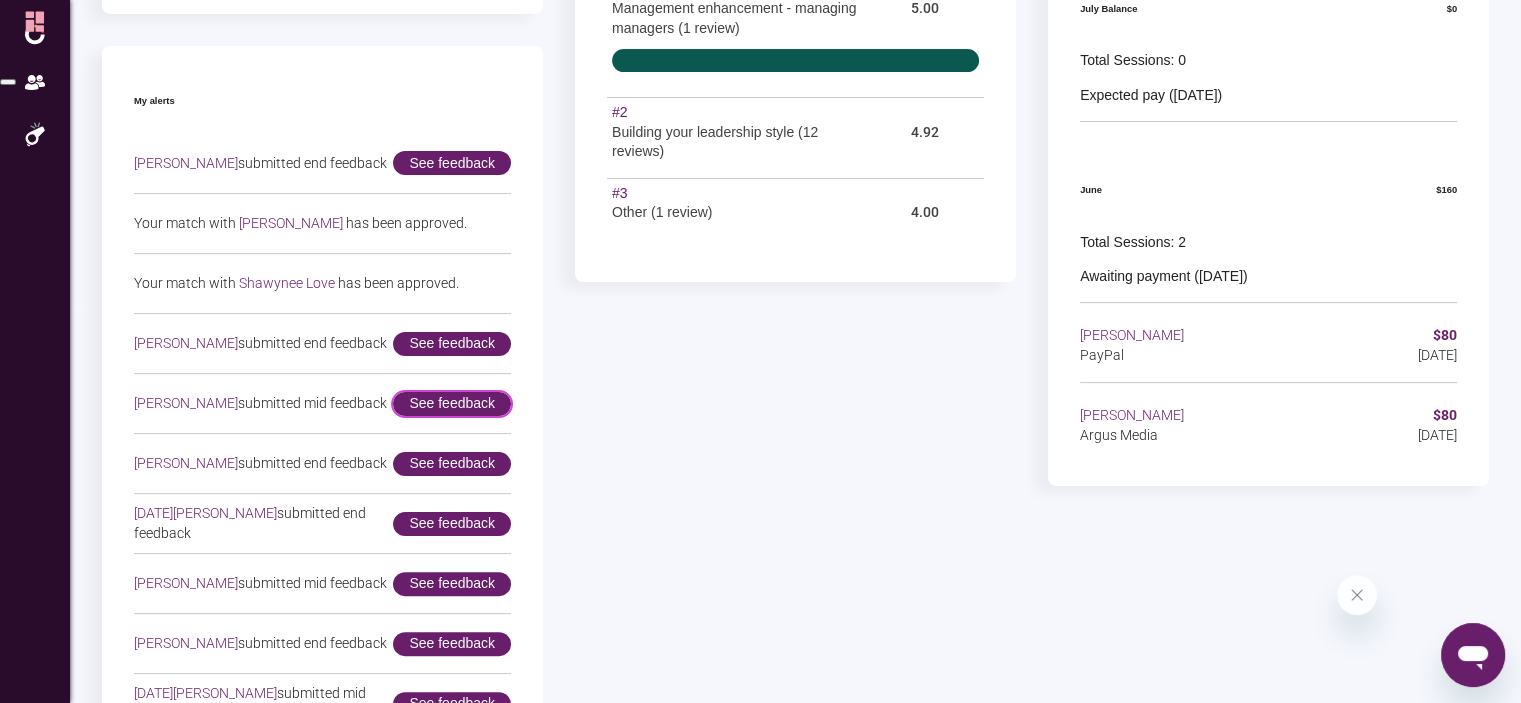 click on "See feedback" 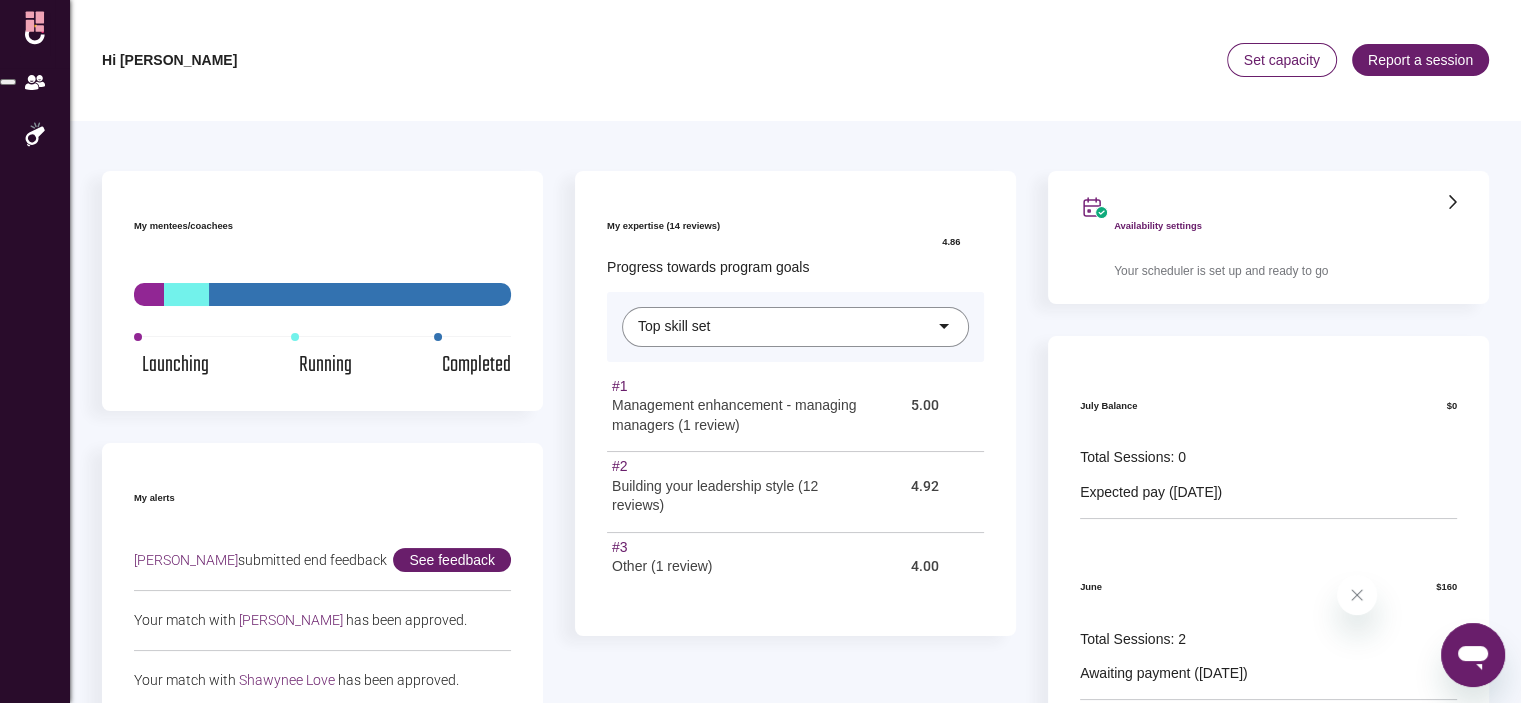 scroll, scrollTop: 0, scrollLeft: 0, axis: both 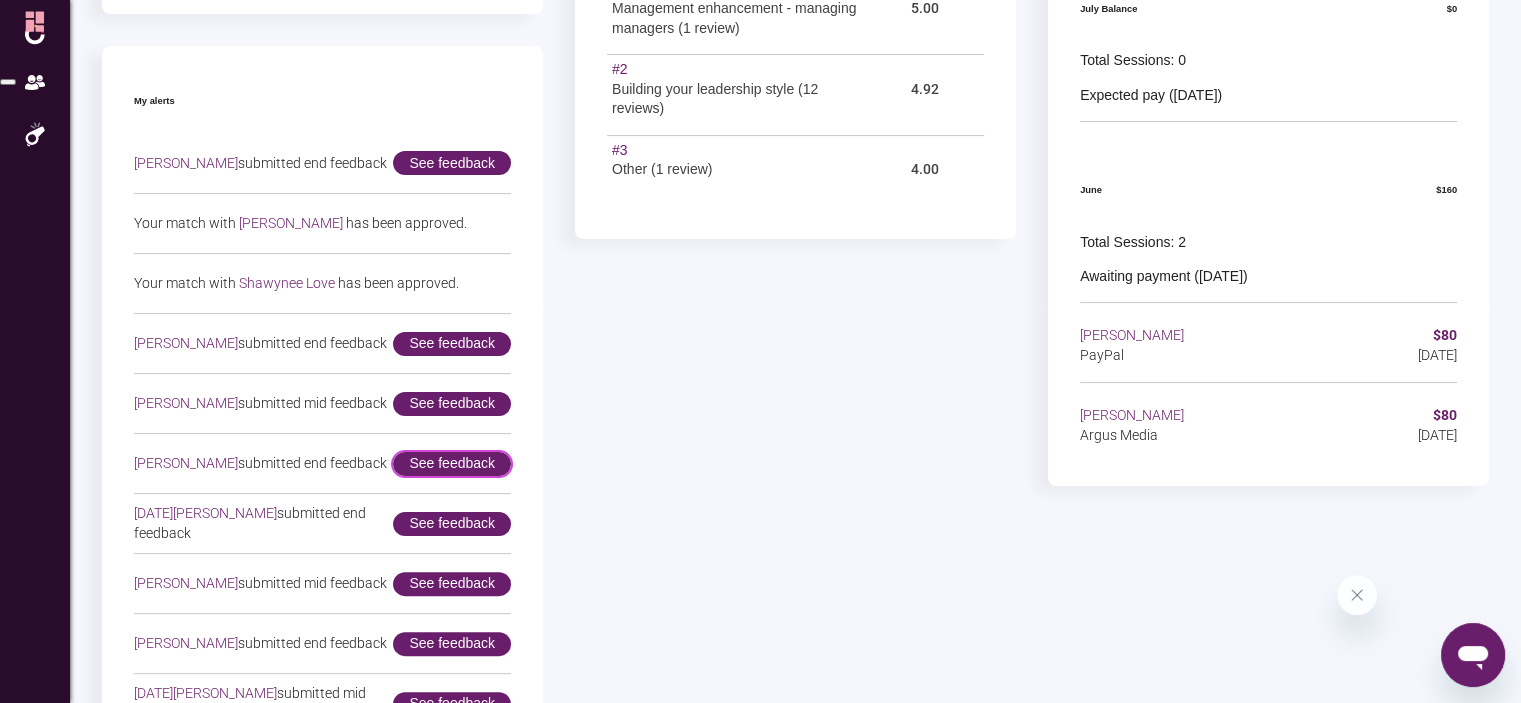 click on "See feedback" 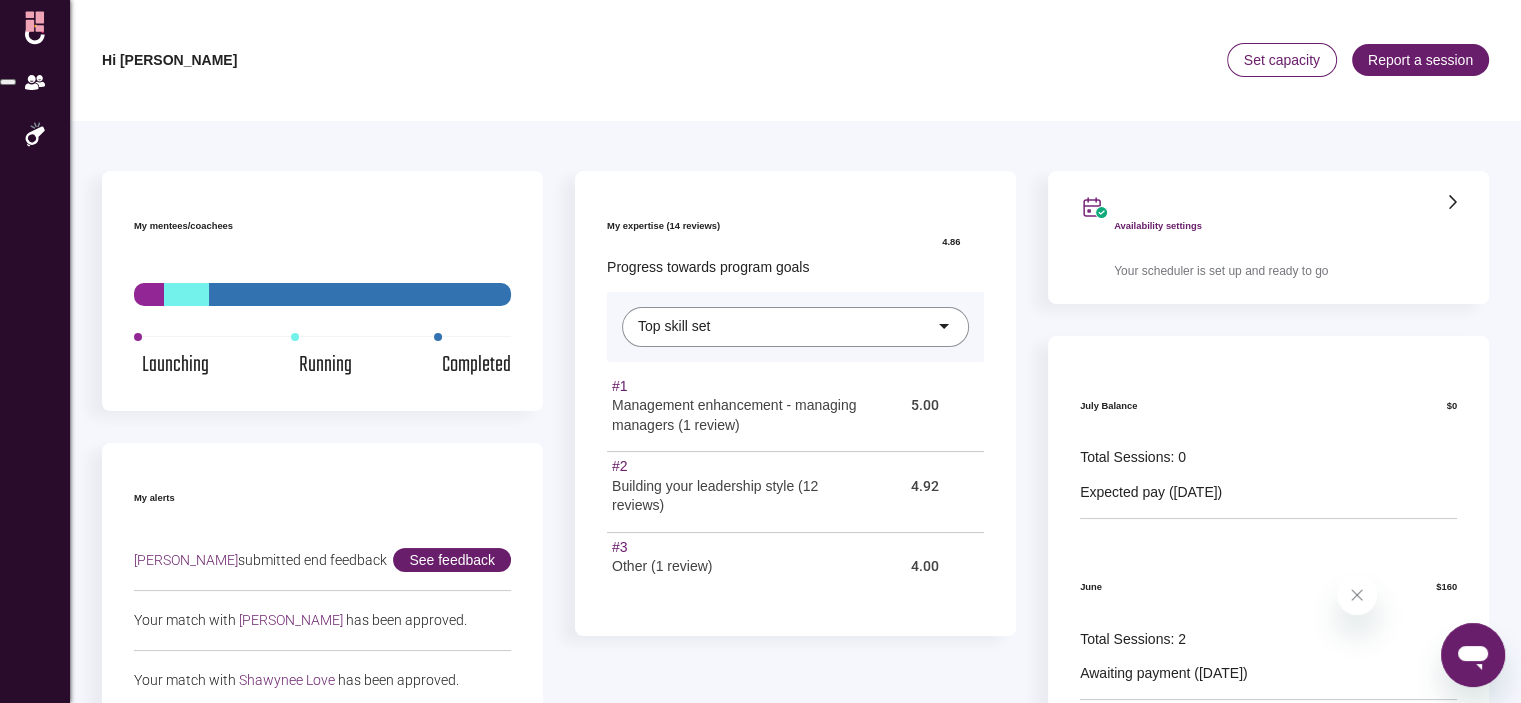 scroll, scrollTop: 0, scrollLeft: 0, axis: both 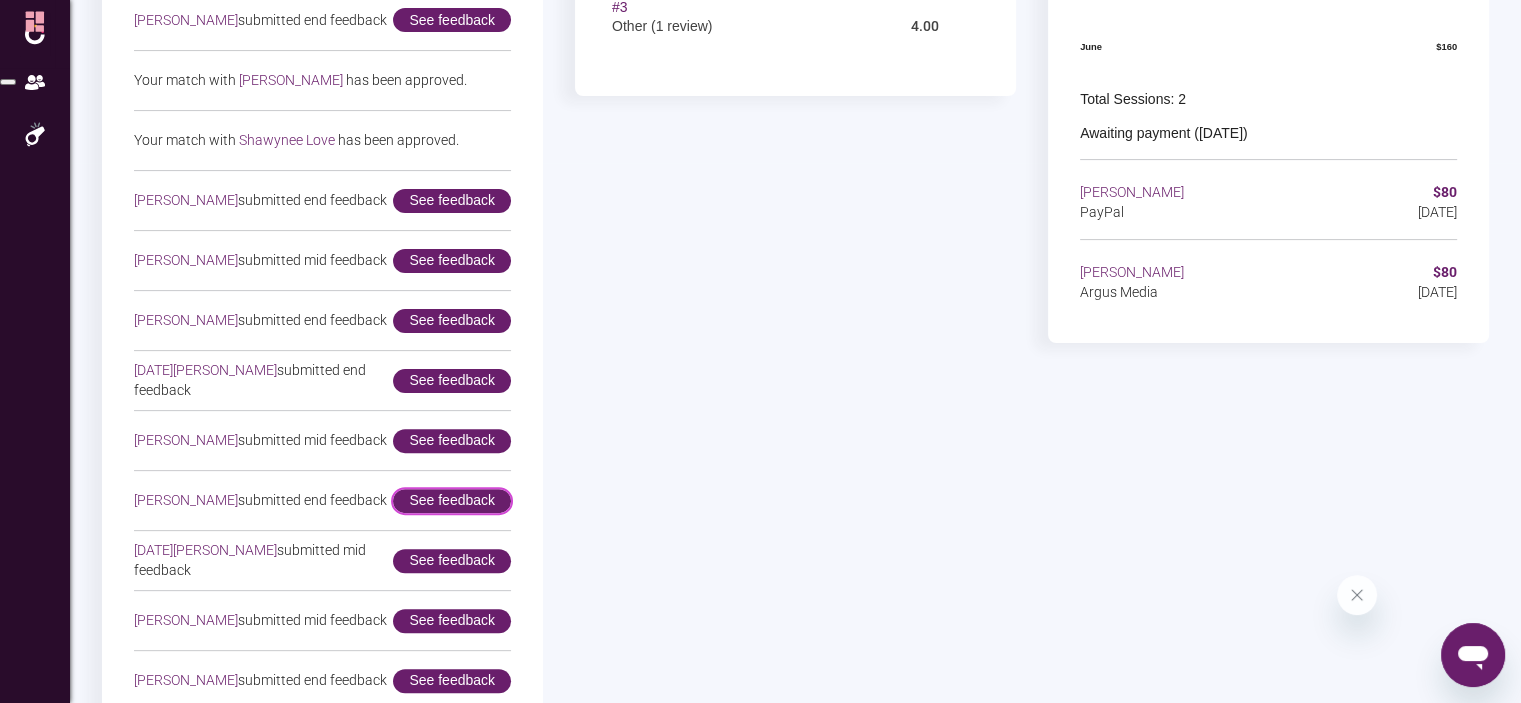 click on "See feedback" 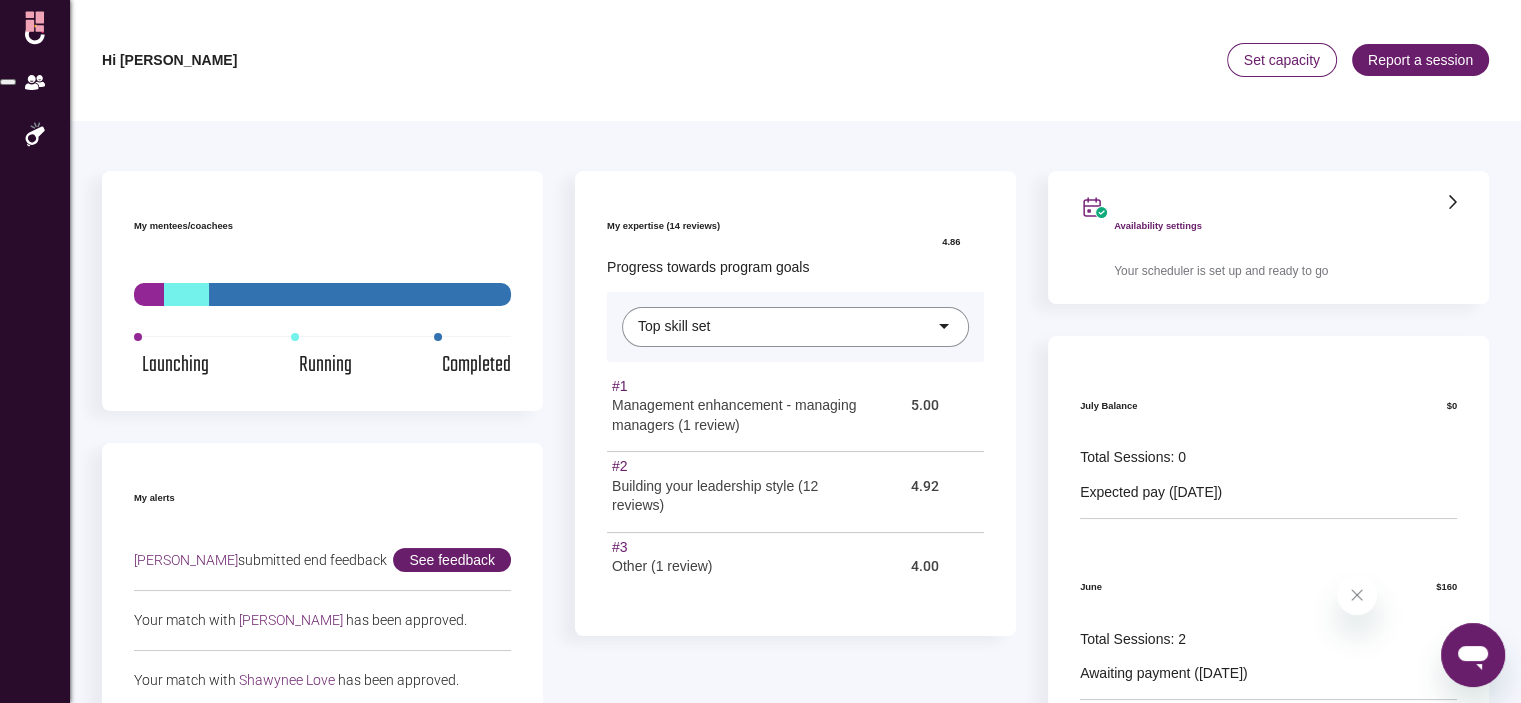 scroll, scrollTop: 0, scrollLeft: 0, axis: both 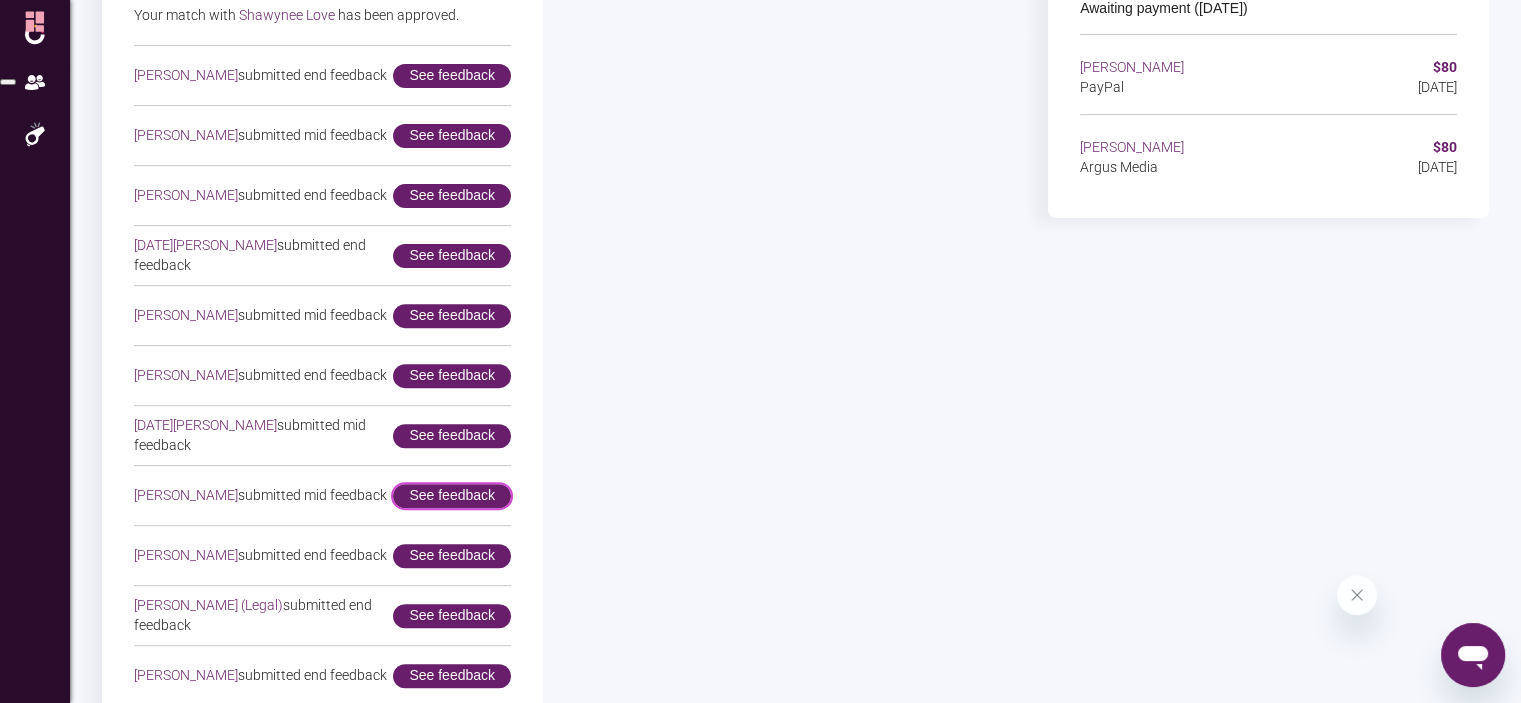 click on "See feedback" 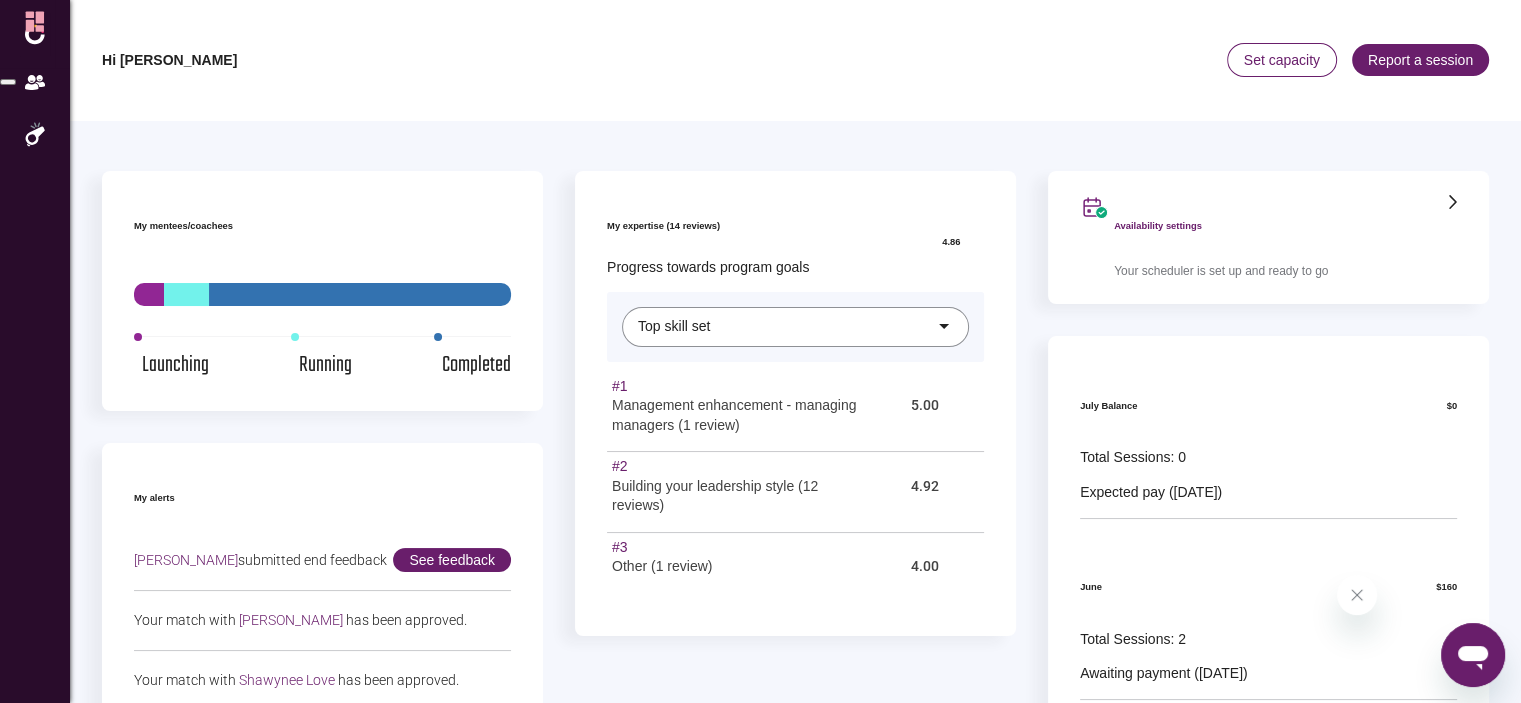 scroll, scrollTop: 0, scrollLeft: 0, axis: both 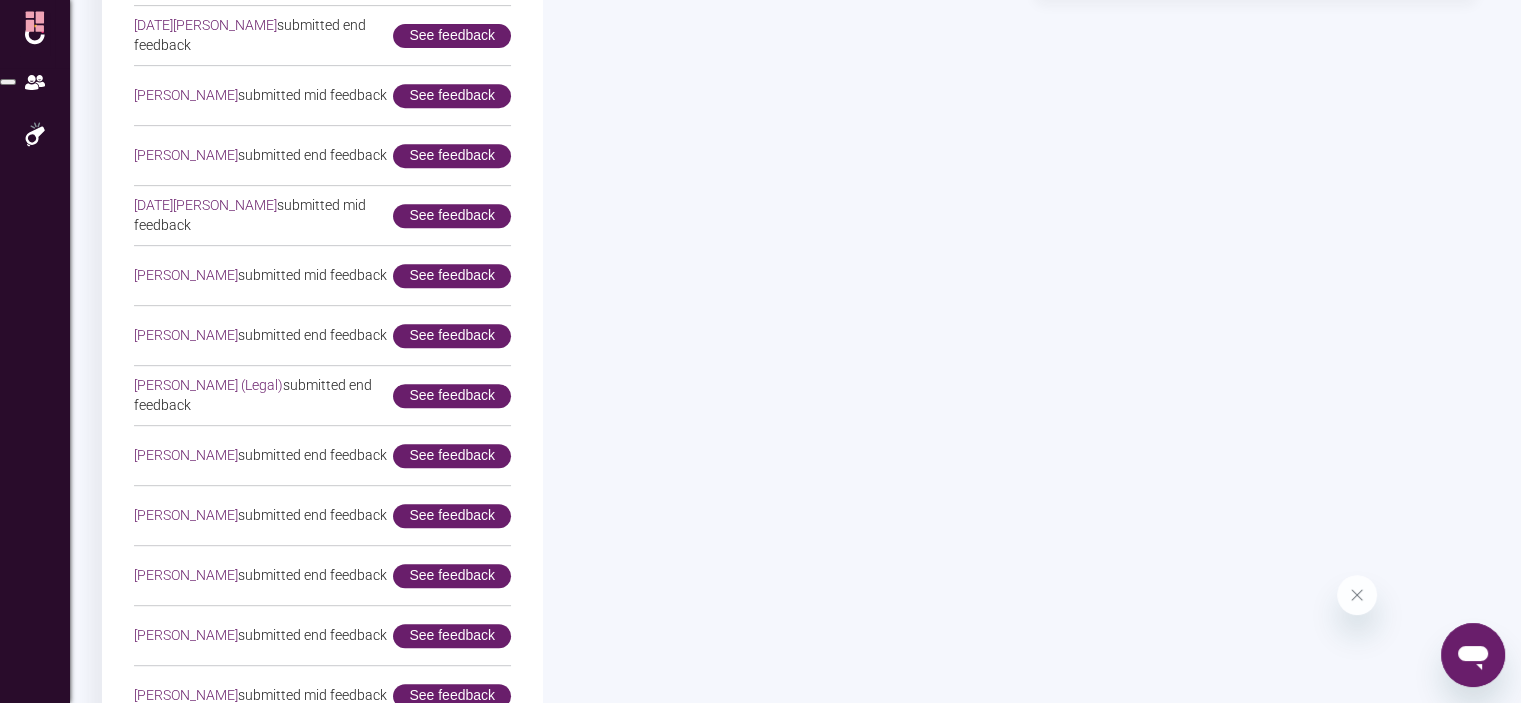 click on "See feedback" 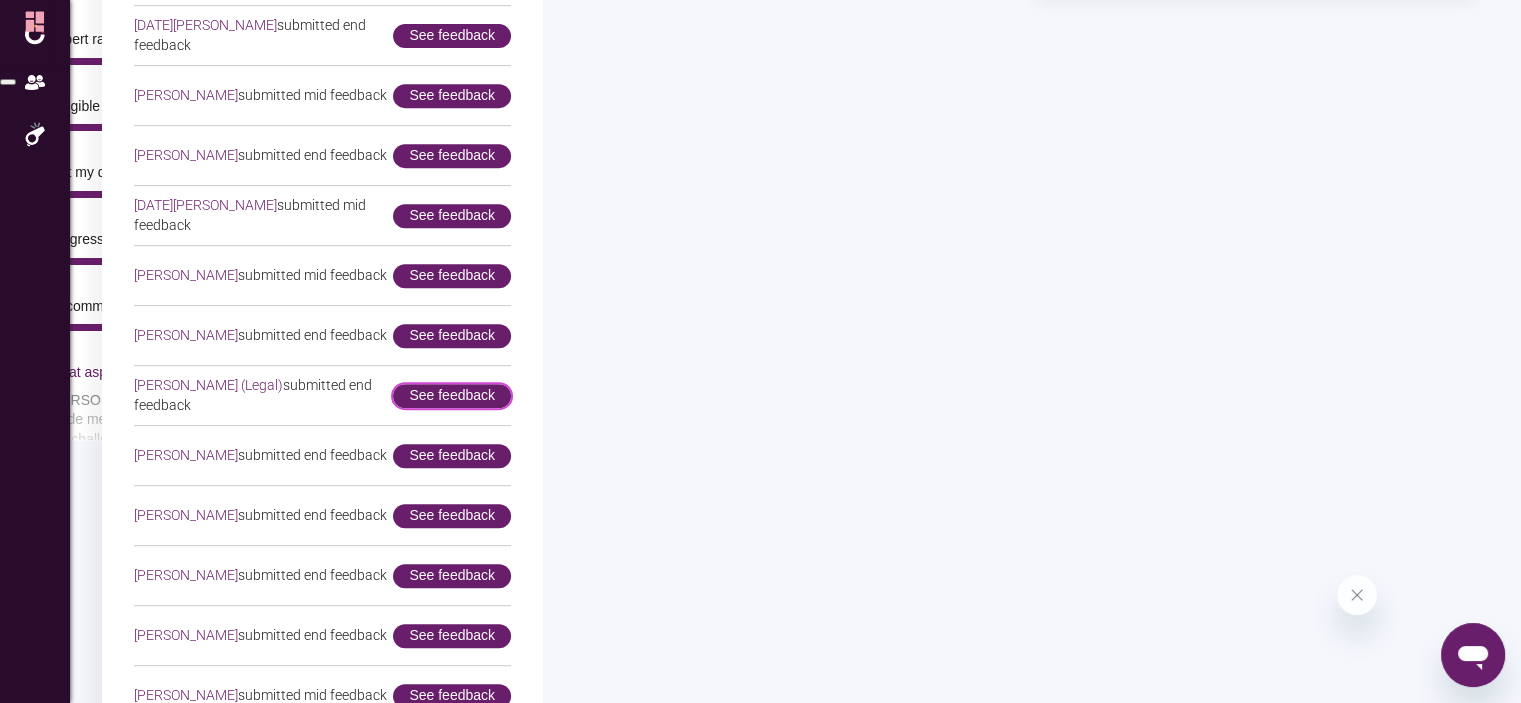 scroll, scrollTop: 0, scrollLeft: 0, axis: both 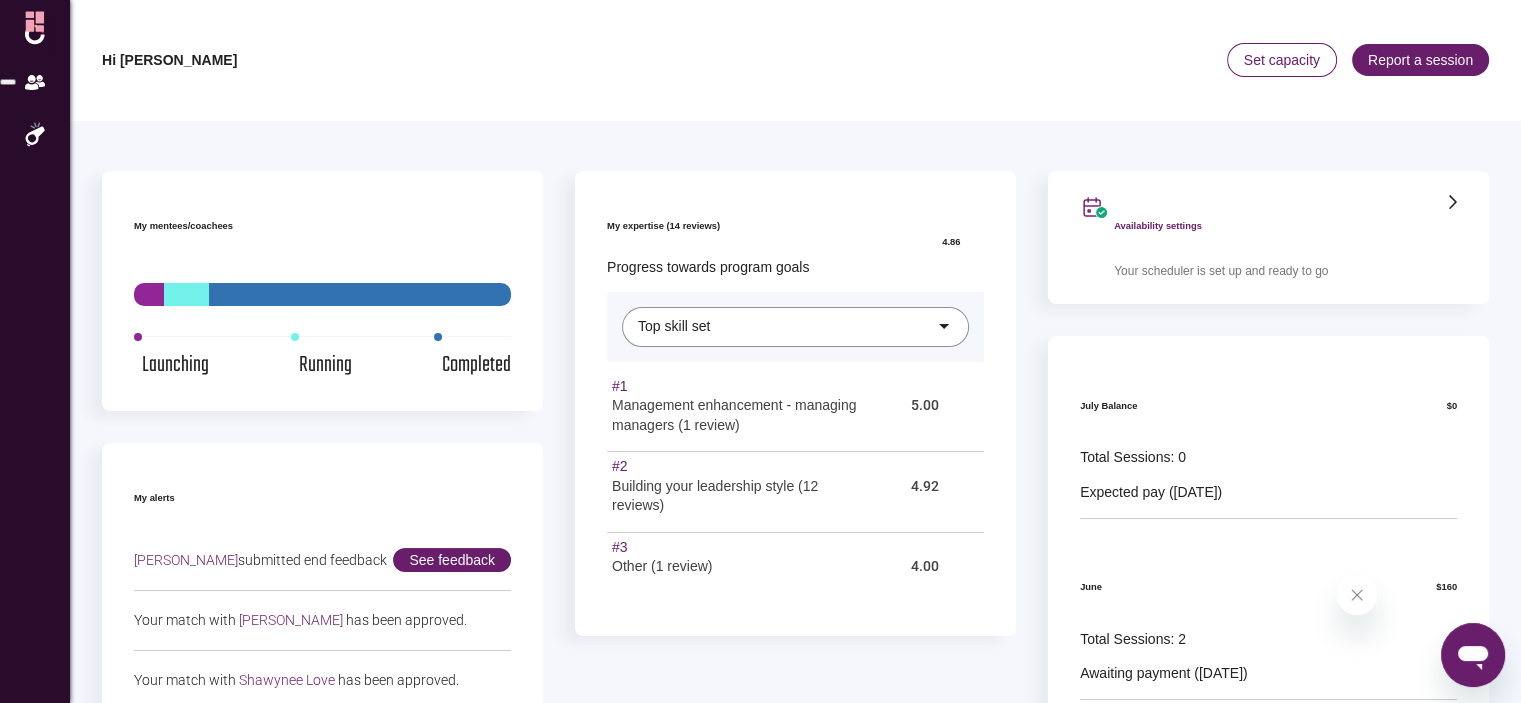 click 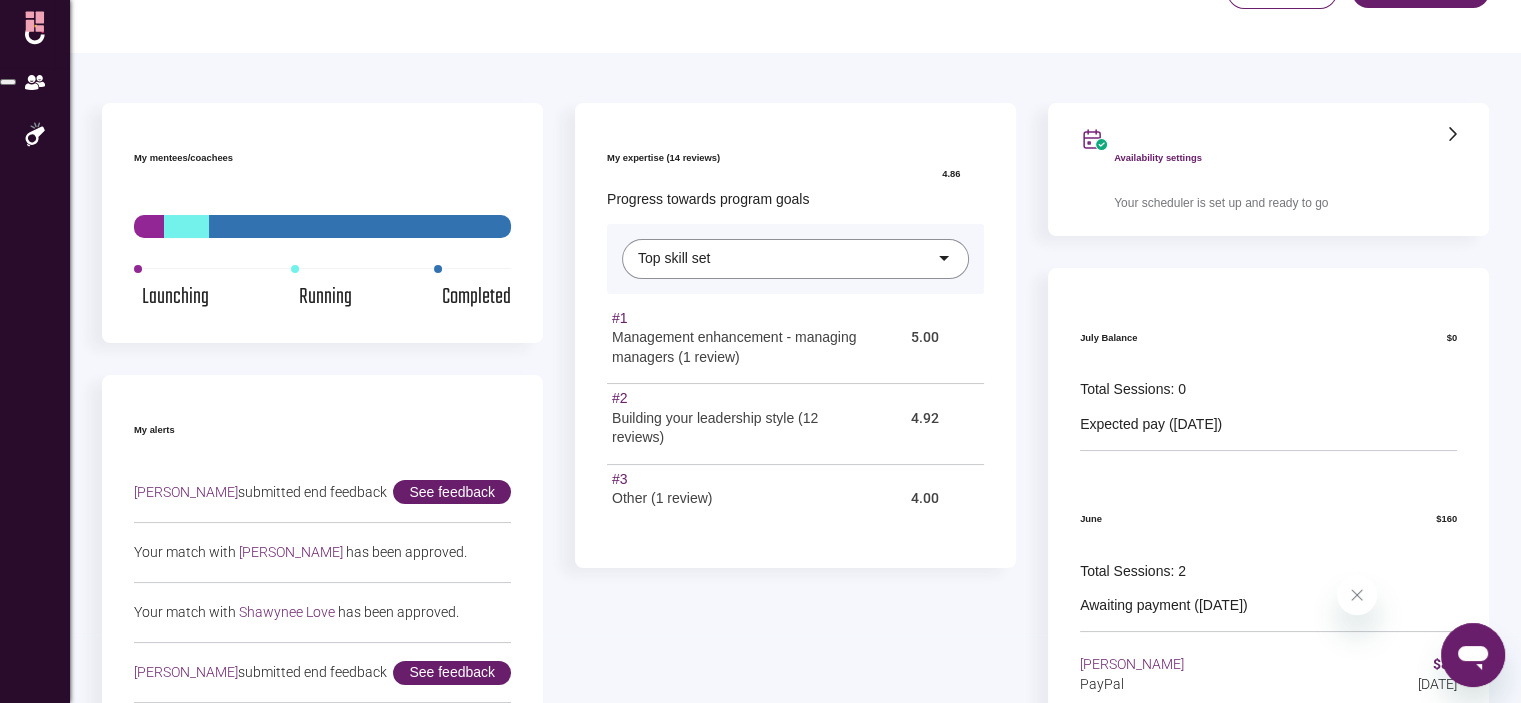 scroll, scrollTop: 19, scrollLeft: 0, axis: vertical 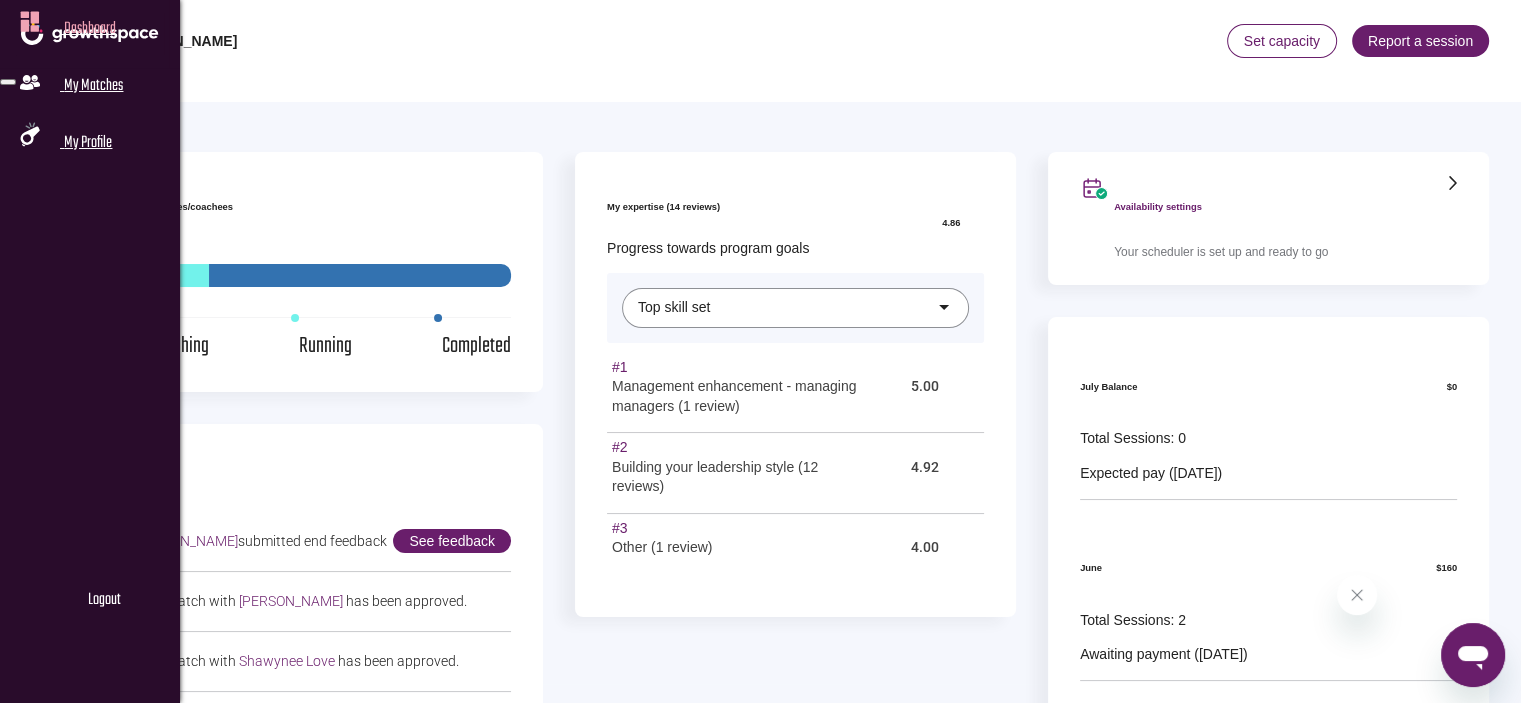 click 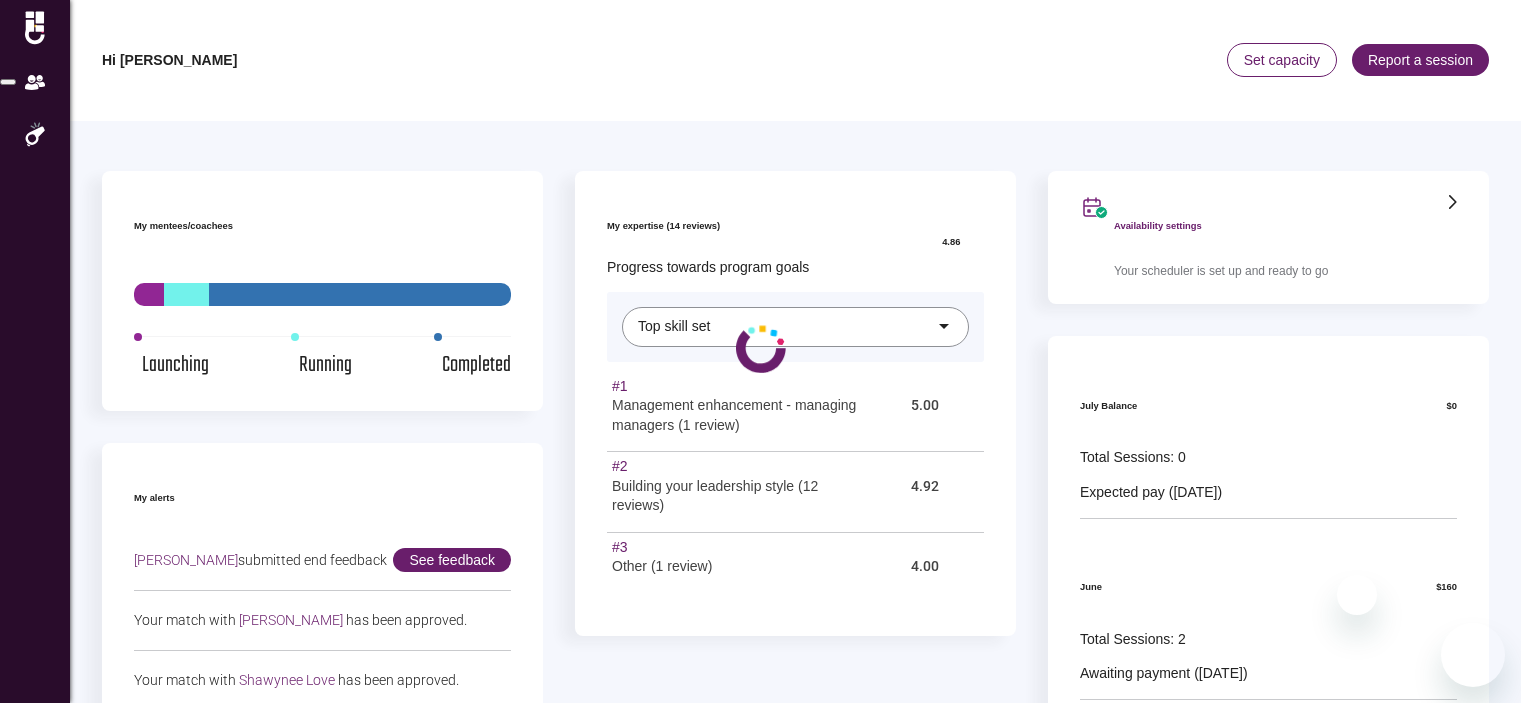 scroll, scrollTop: 0, scrollLeft: 0, axis: both 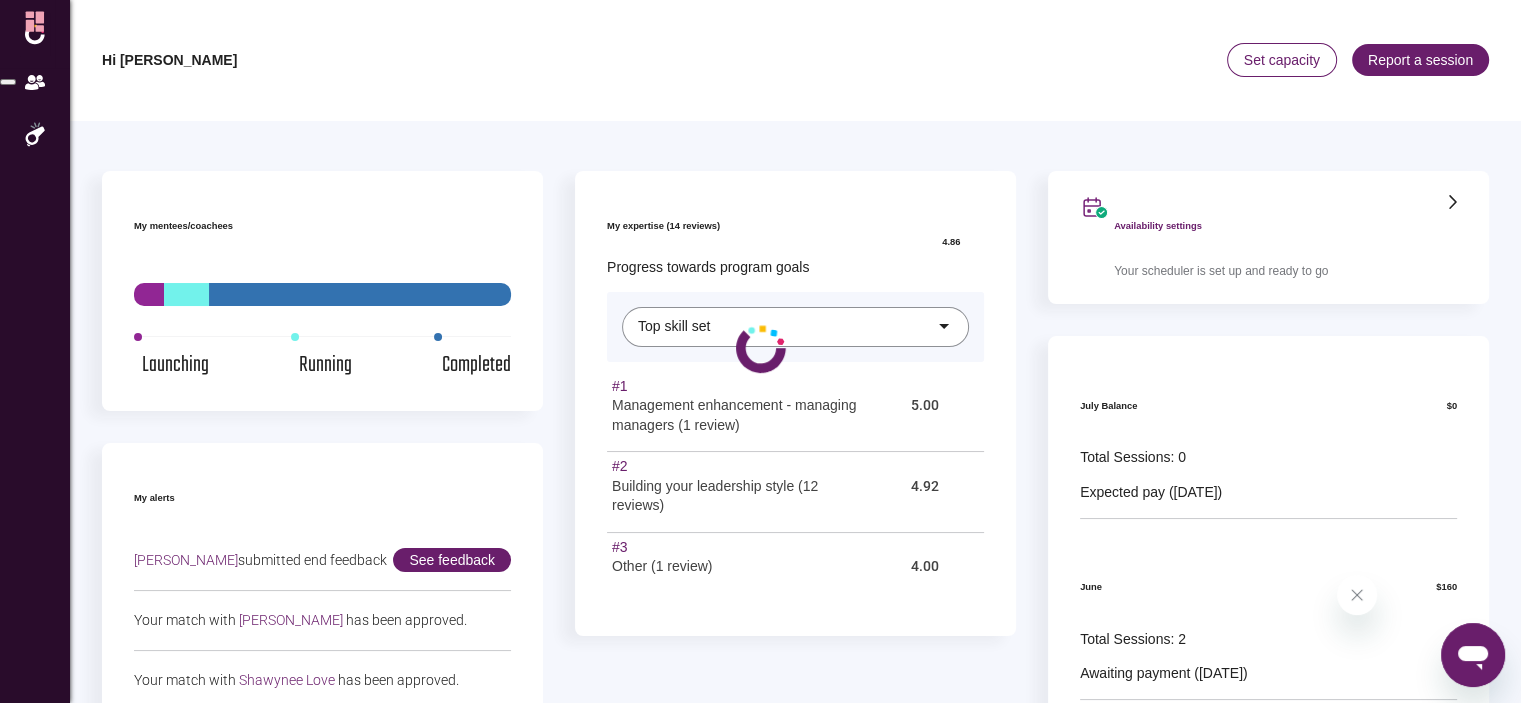 click at bounding box center (760, 351) 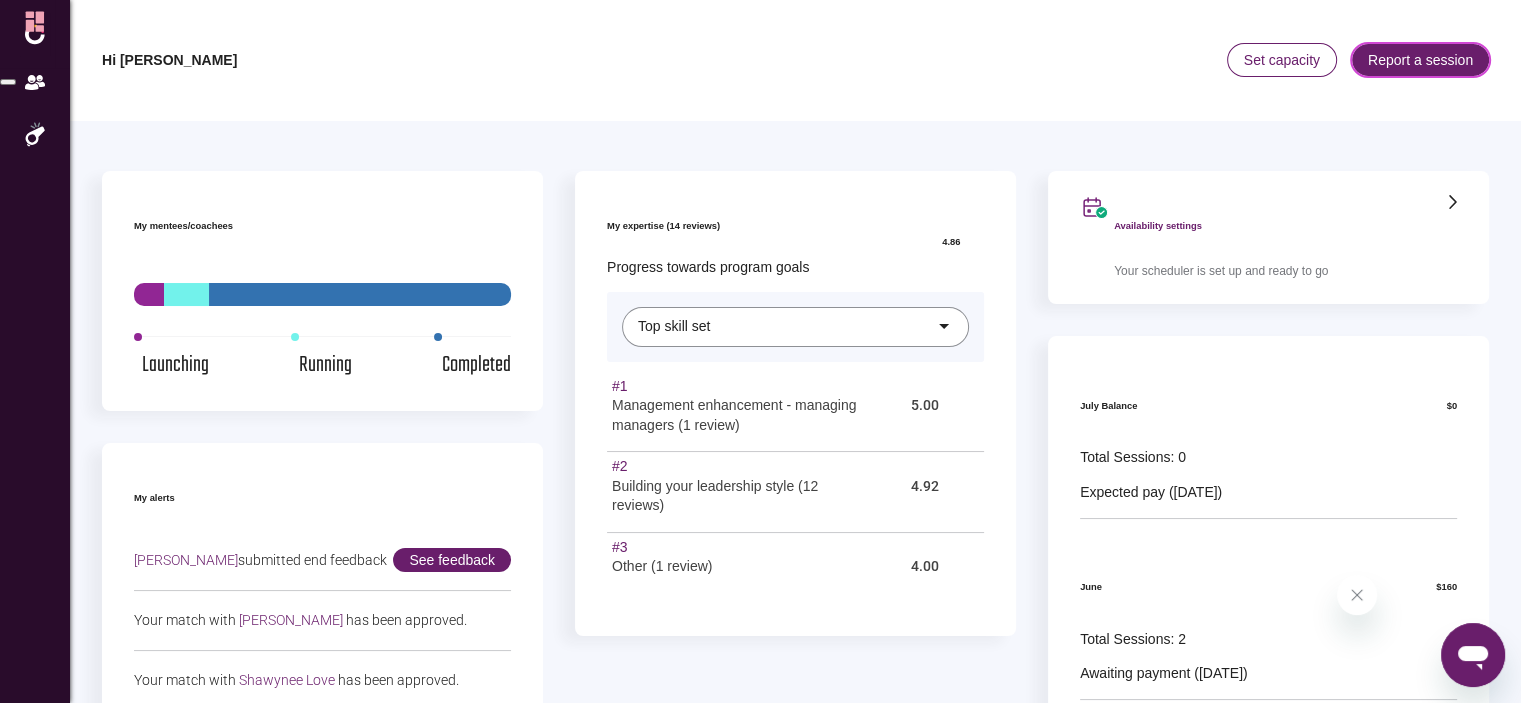 click on "Report a session" 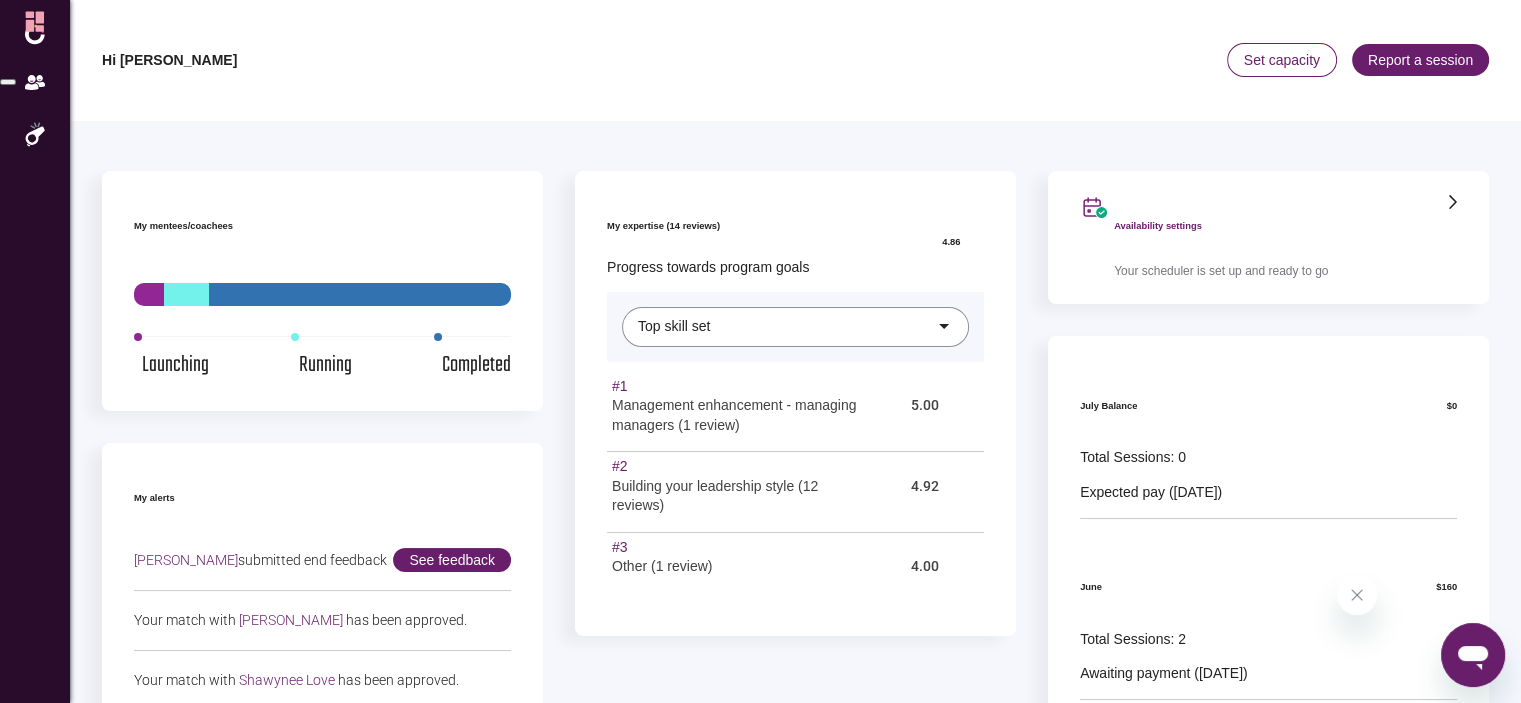 click at bounding box center [233, 1108] 